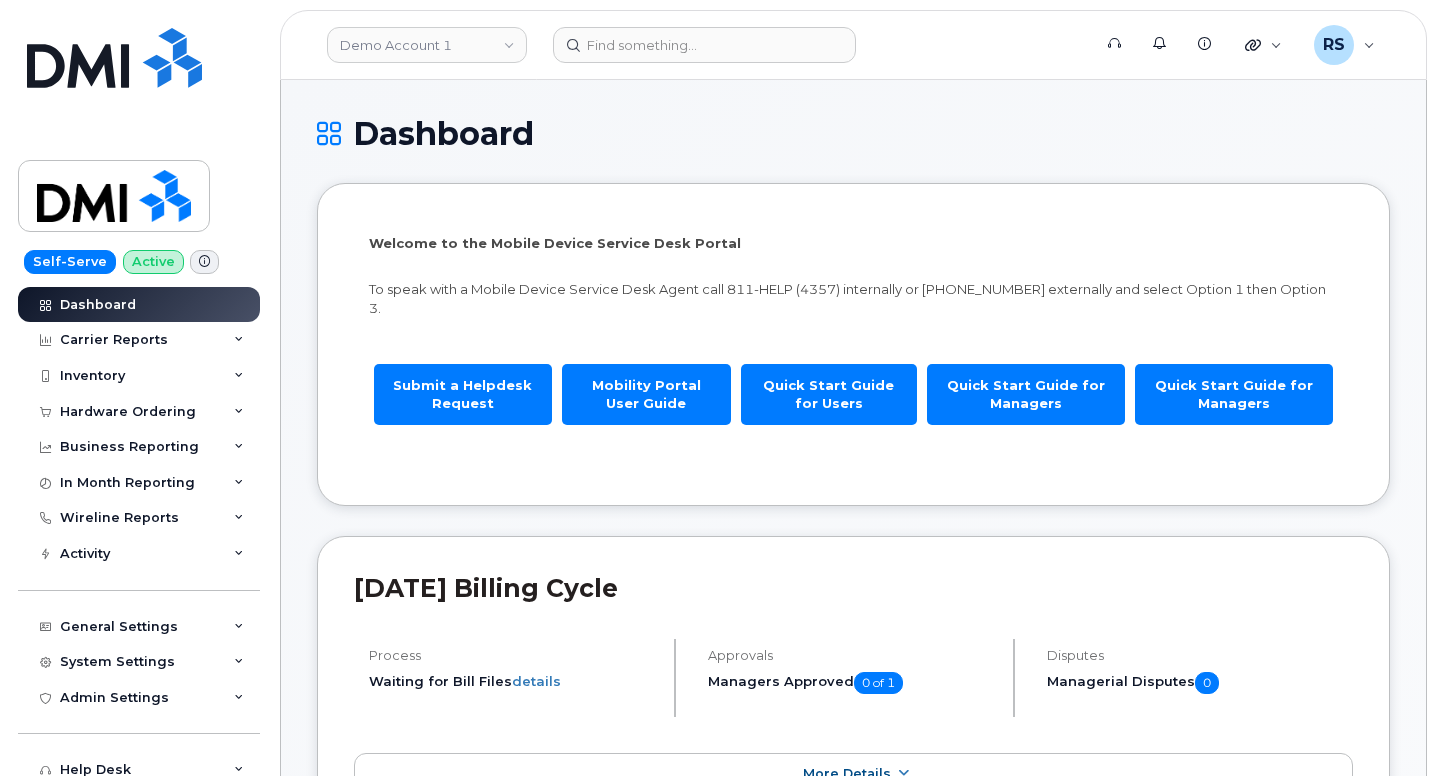scroll, scrollTop: 0, scrollLeft: 0, axis: both 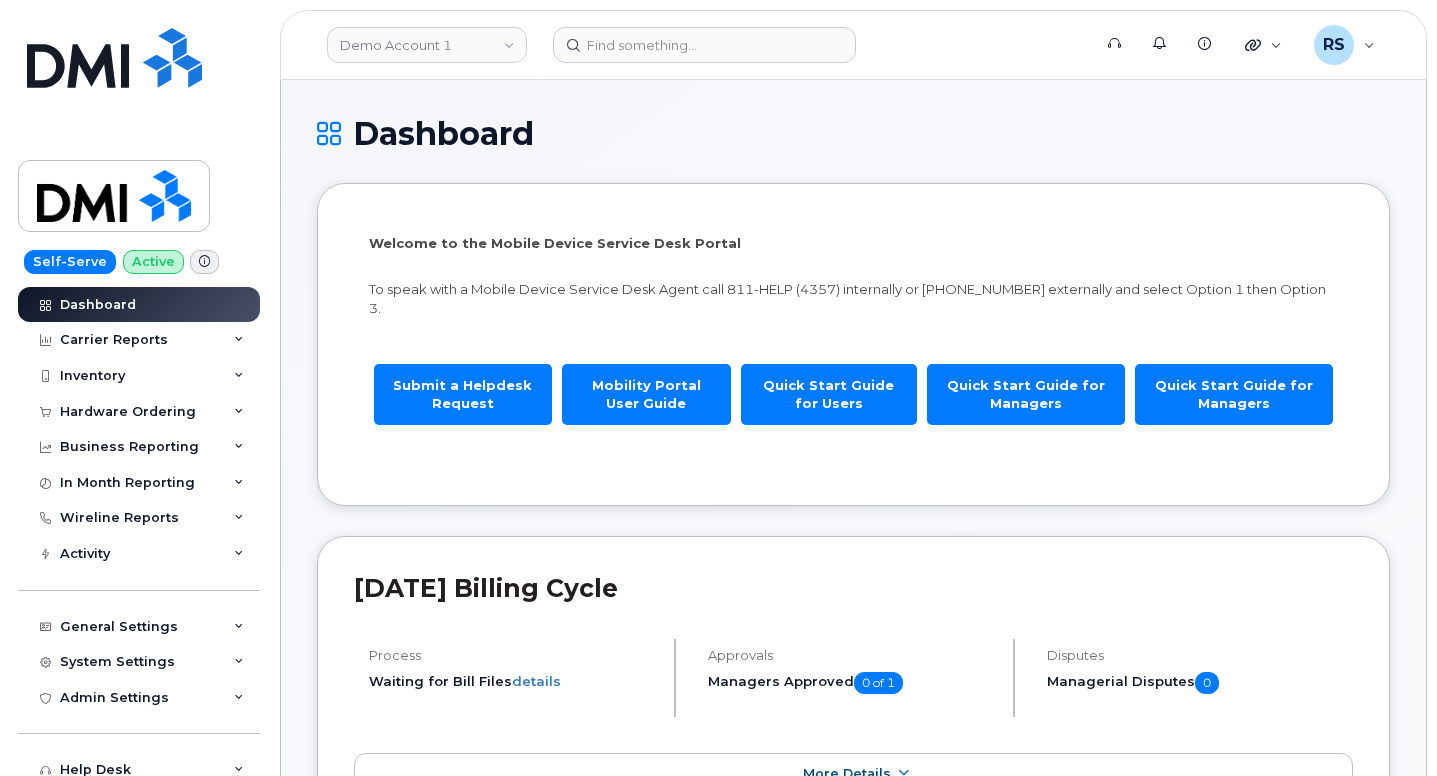 click on "Self-Serve Active Dashboard Carrier Reports Monthly Billing Data Daily Data Pooling Data Behavior Average Costing Executive Summary Accounting Roaming Reports Suspended Devices Suspension Candidates Custom Report Cost Variance Inventory Mobility Devices Wireline Devices Data Conflicts Spare Hardware Import Hardware Ordering Overview Orders Orders Reporting Business Reporting Business Reporting Managerial Reports Individual Reports Business Unit Reports In Month Reporting Data Usage Data Blocks Wireline Reports Send Reports Accounting Reports Managerial Reports Business Unit Reports By Service Address Import Wireline Bills Activity Travel Requests Activity Log Device Status Updates Rate Plan Monitor General Settings My Account Locations Managers & Employees Delegations Usage Alerts Tags Data Pool Thresholds System Settings Accounting Codes Contacts Plans and Features Reporting Carrier Contracts Hardware Ordering Users Individual Users Admin Settings Integrations MDM/UEM Config Help Desk Roaming Hardware Orders" at bounding box center [135, 388] 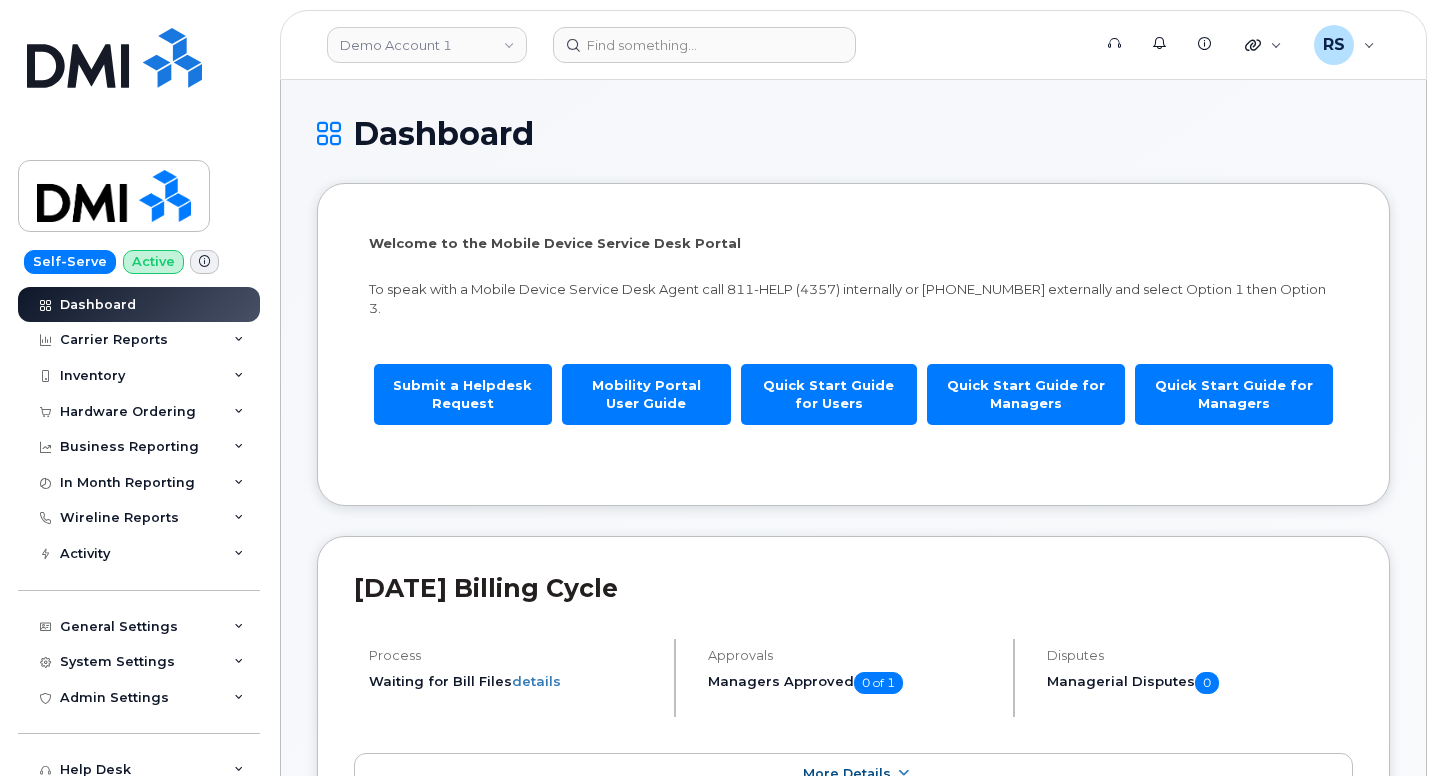 click on "Dashboard" at bounding box center [853, 133] 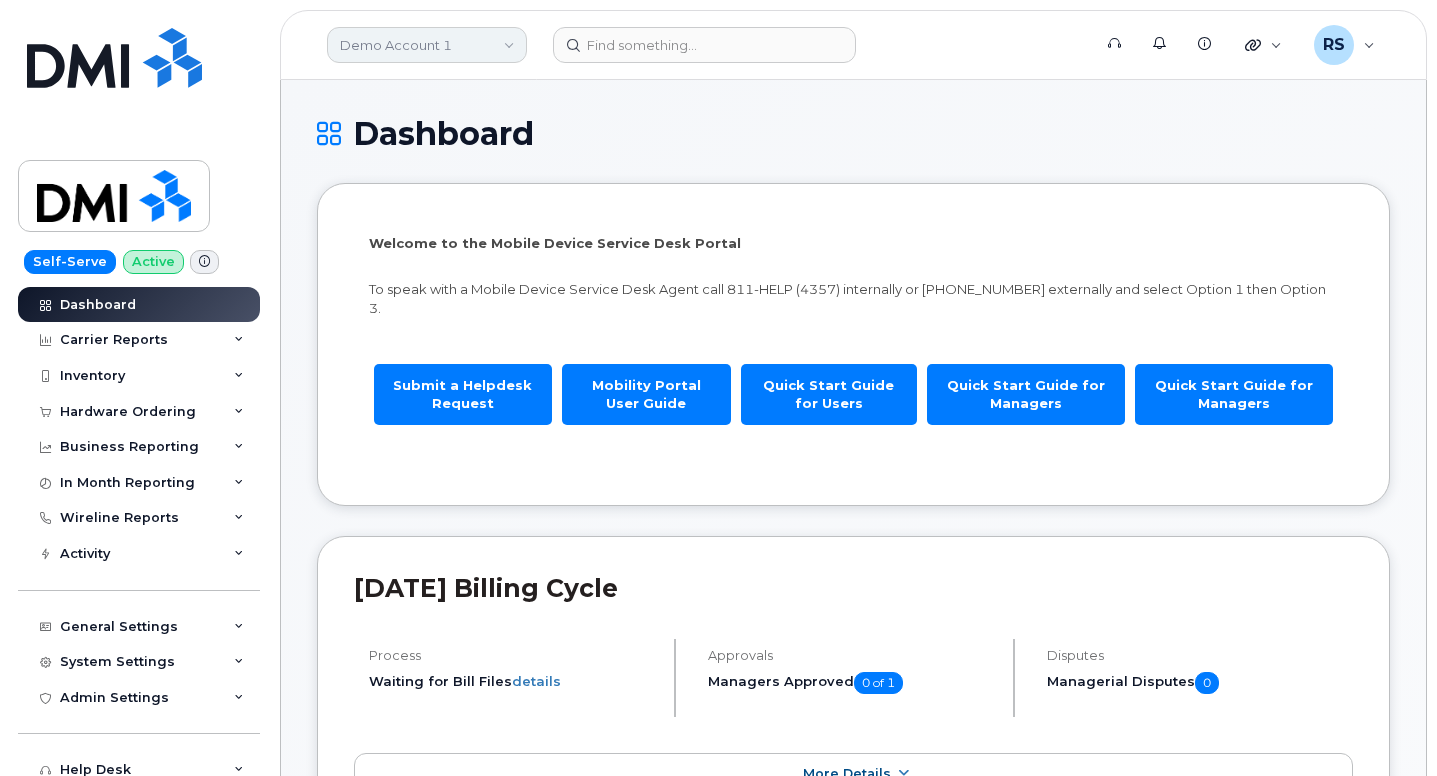 click on "Demo Account 1" at bounding box center [427, 45] 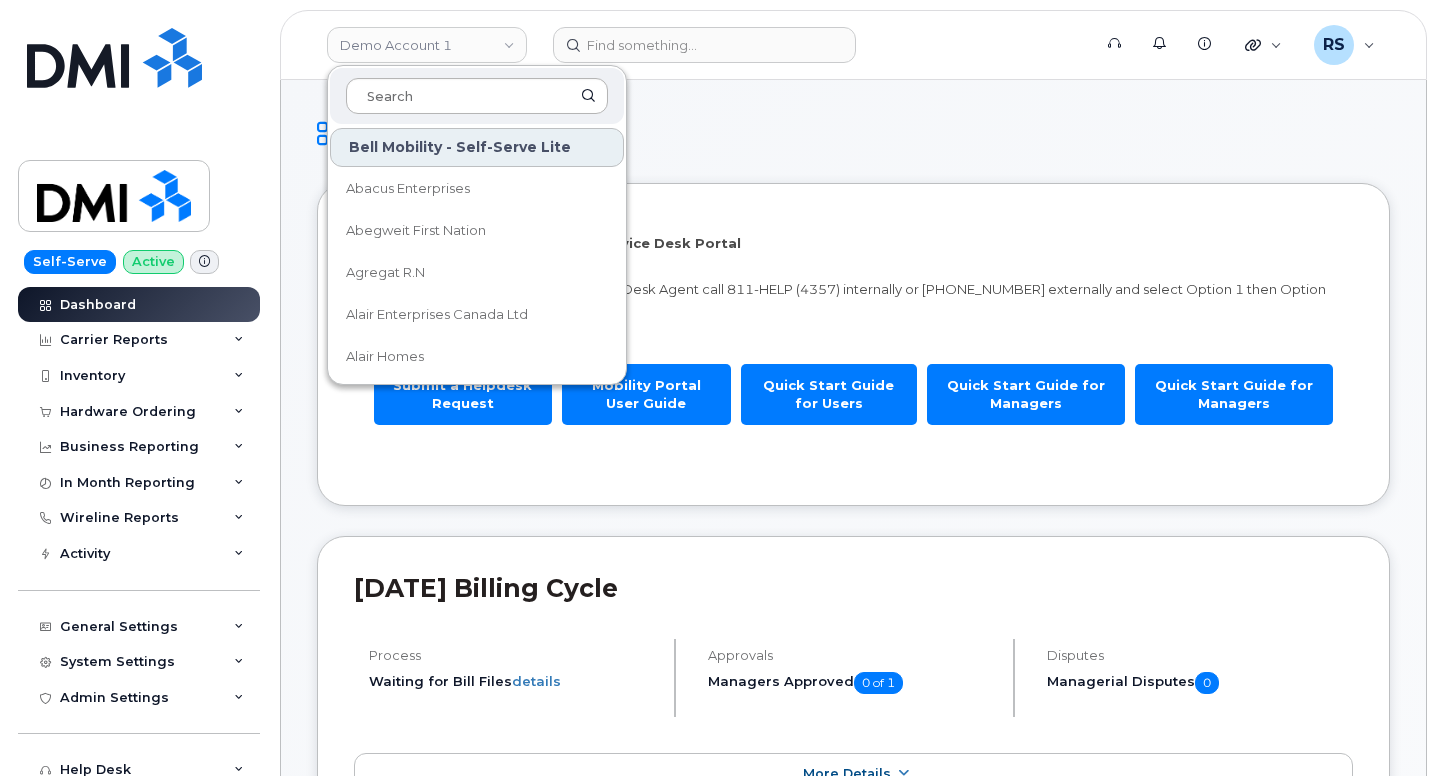 click at bounding box center (477, 96) 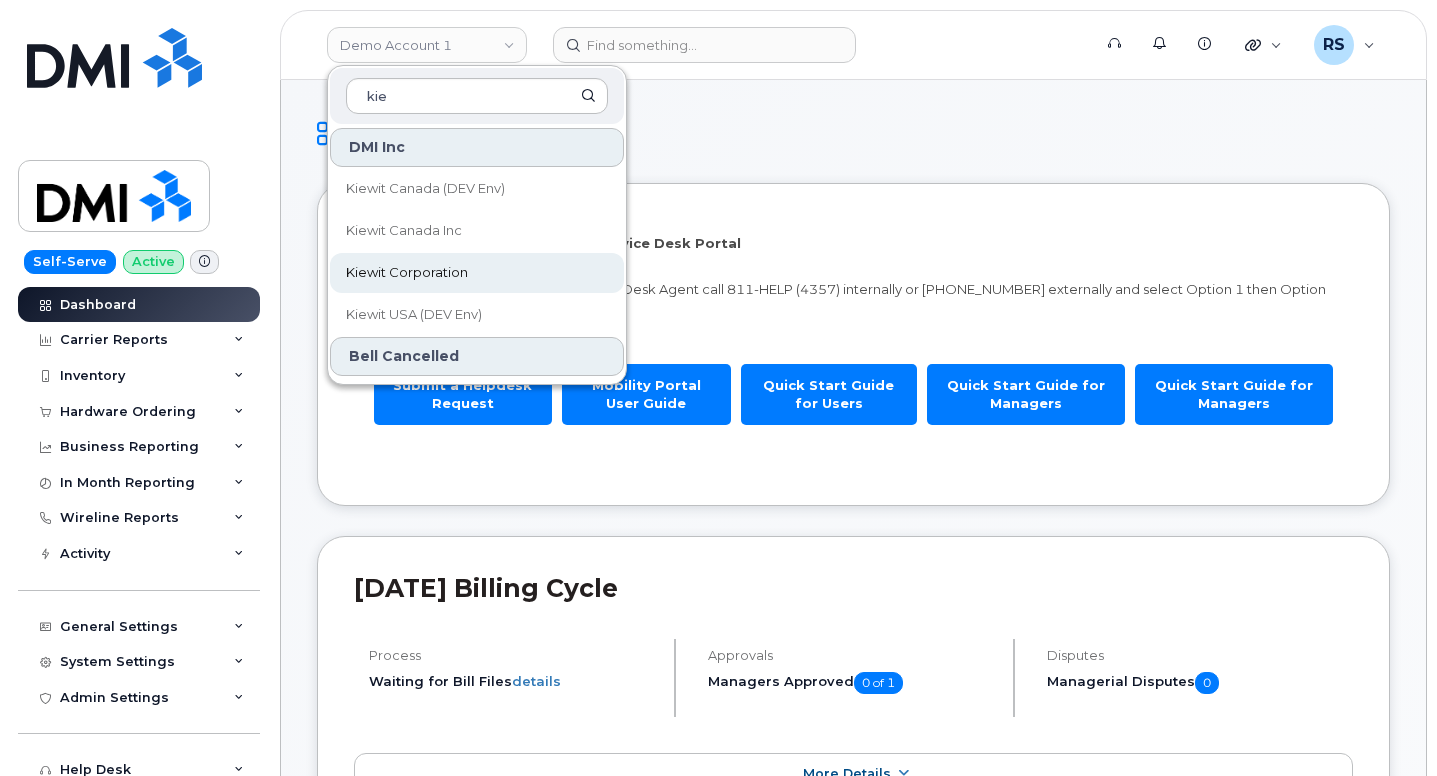 type on "kie" 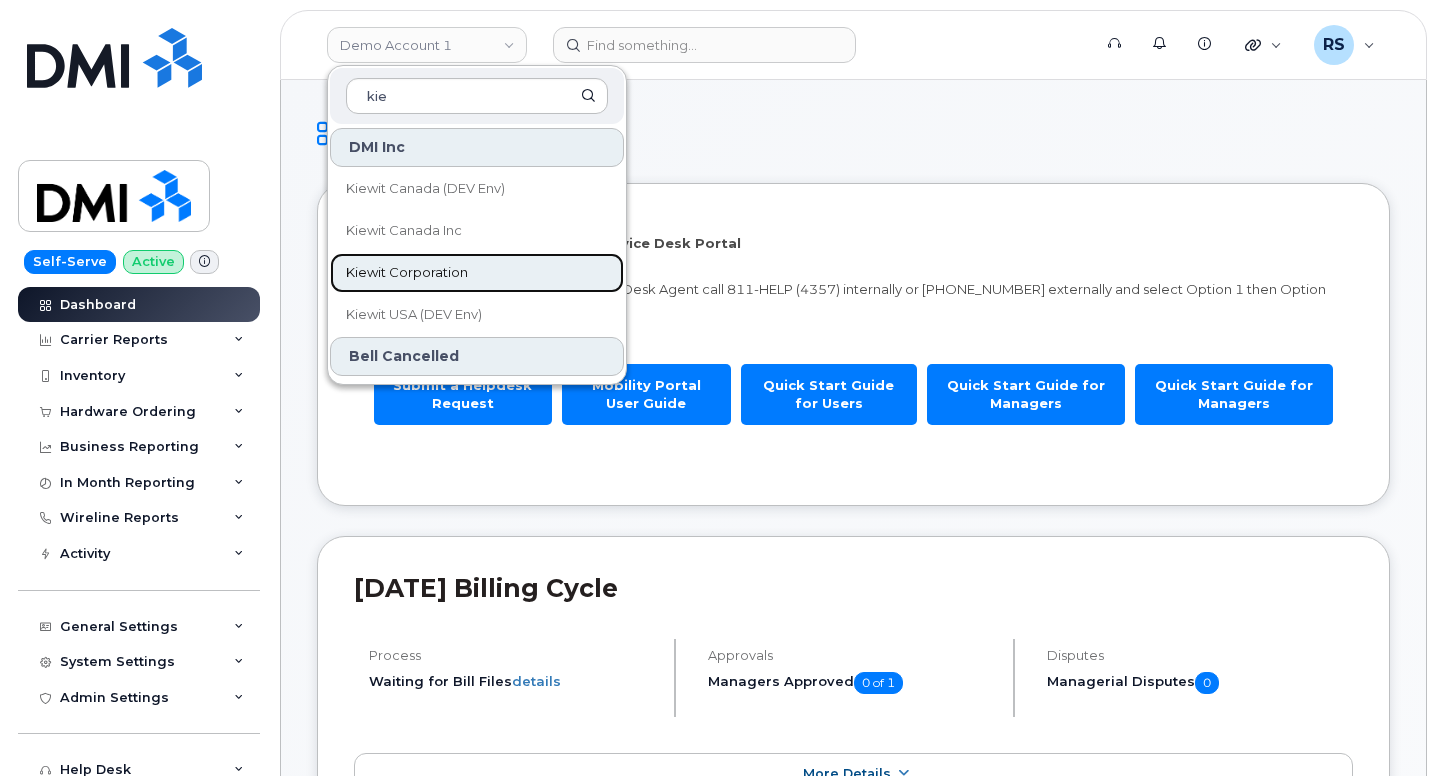 click on "Kiewit Corporation" at bounding box center [407, 273] 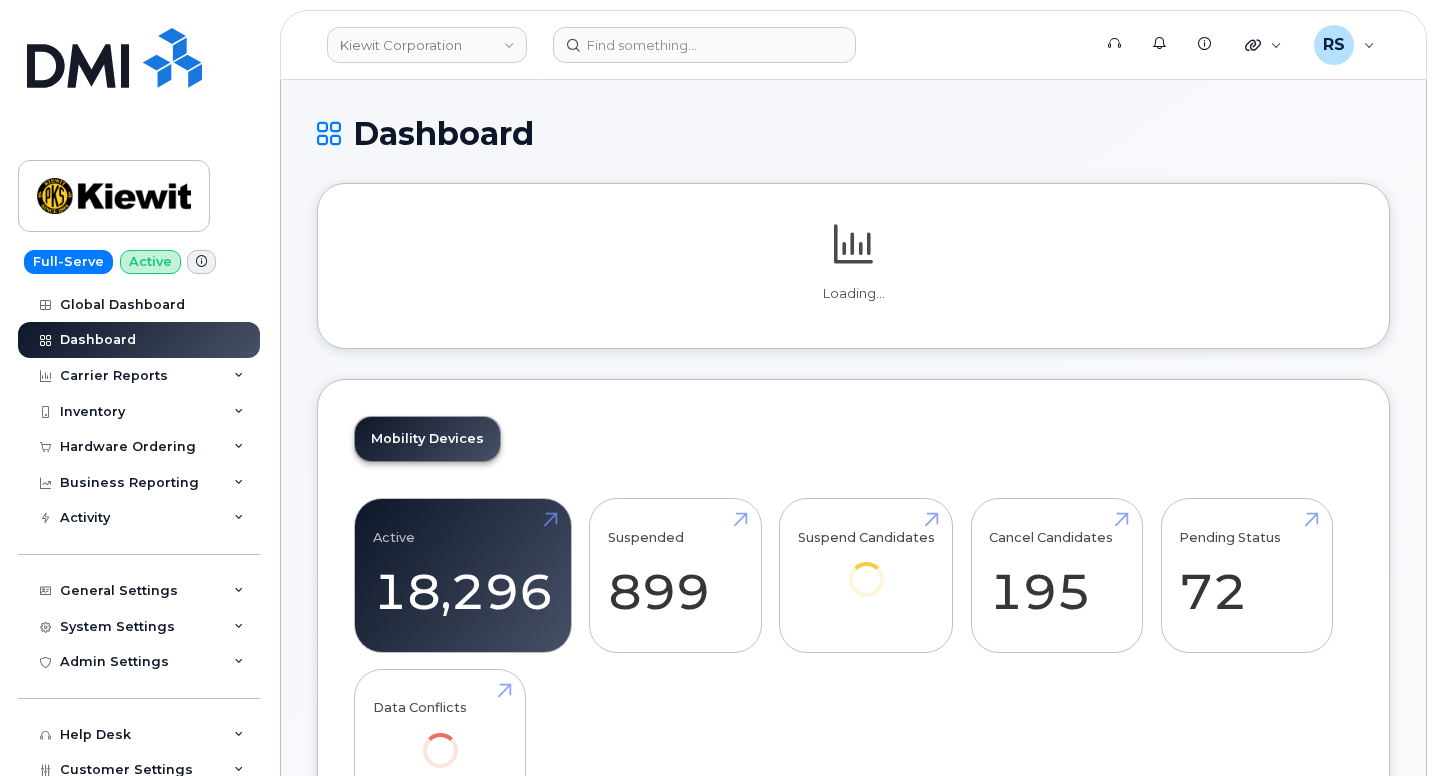 scroll, scrollTop: 0, scrollLeft: 0, axis: both 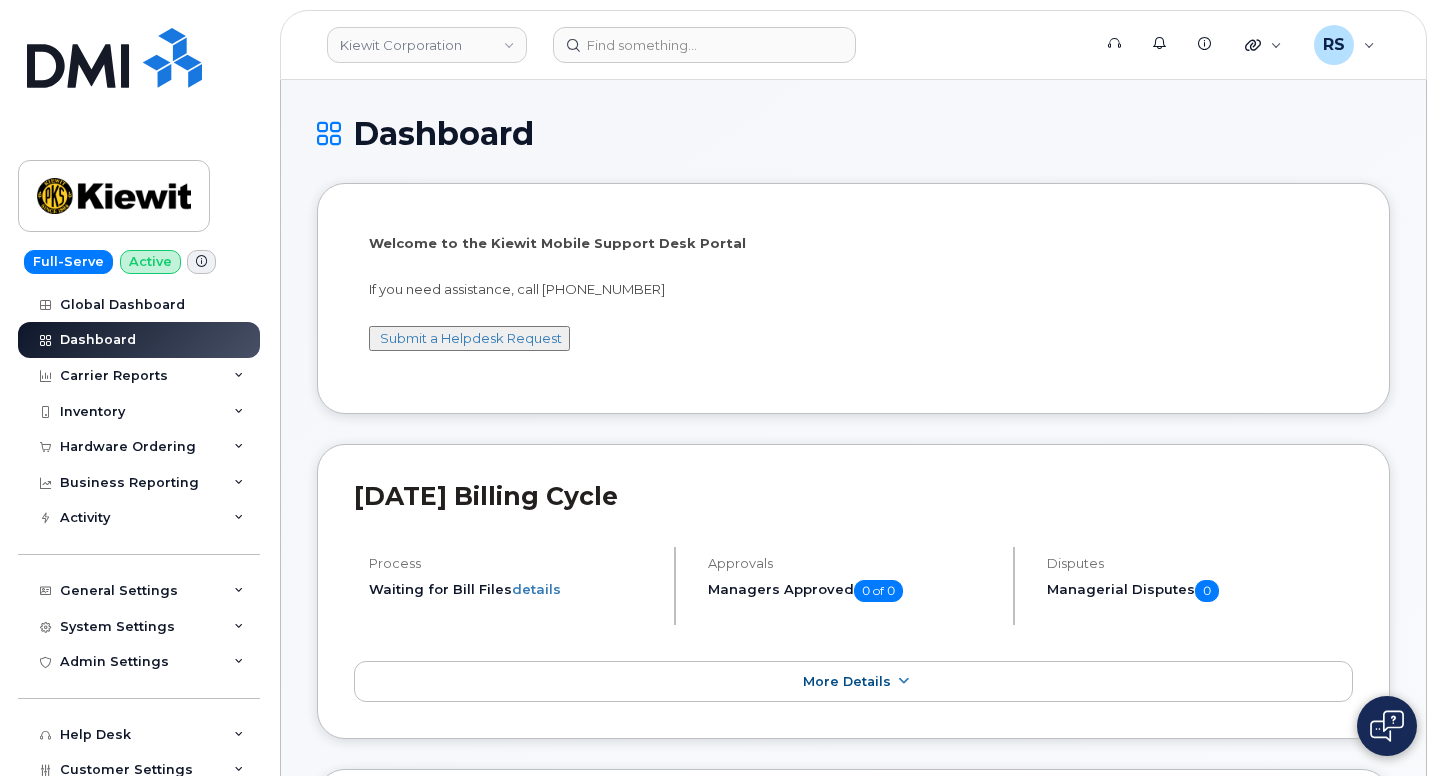 click on "Dashboard" at bounding box center [853, 133] 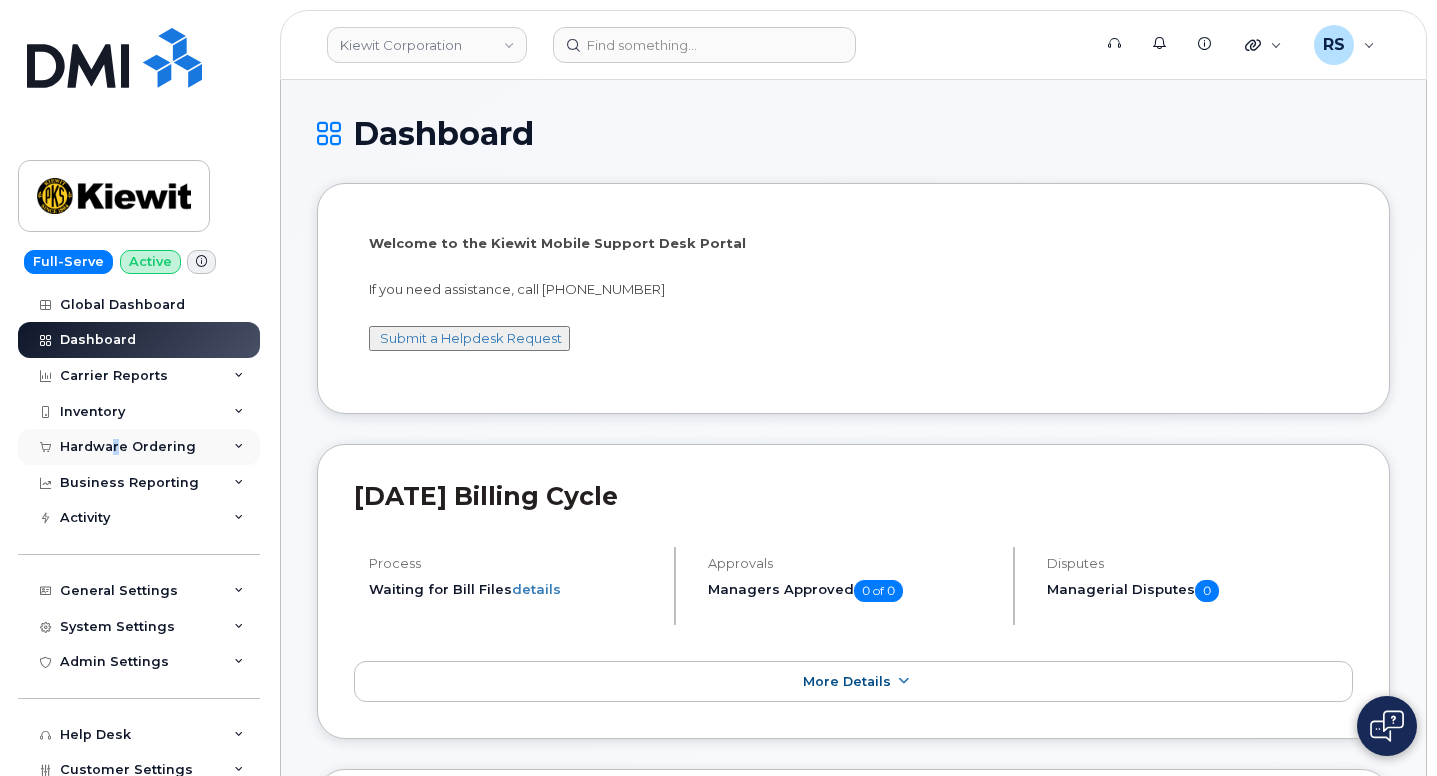 click on "Hardware Ordering" at bounding box center (128, 447) 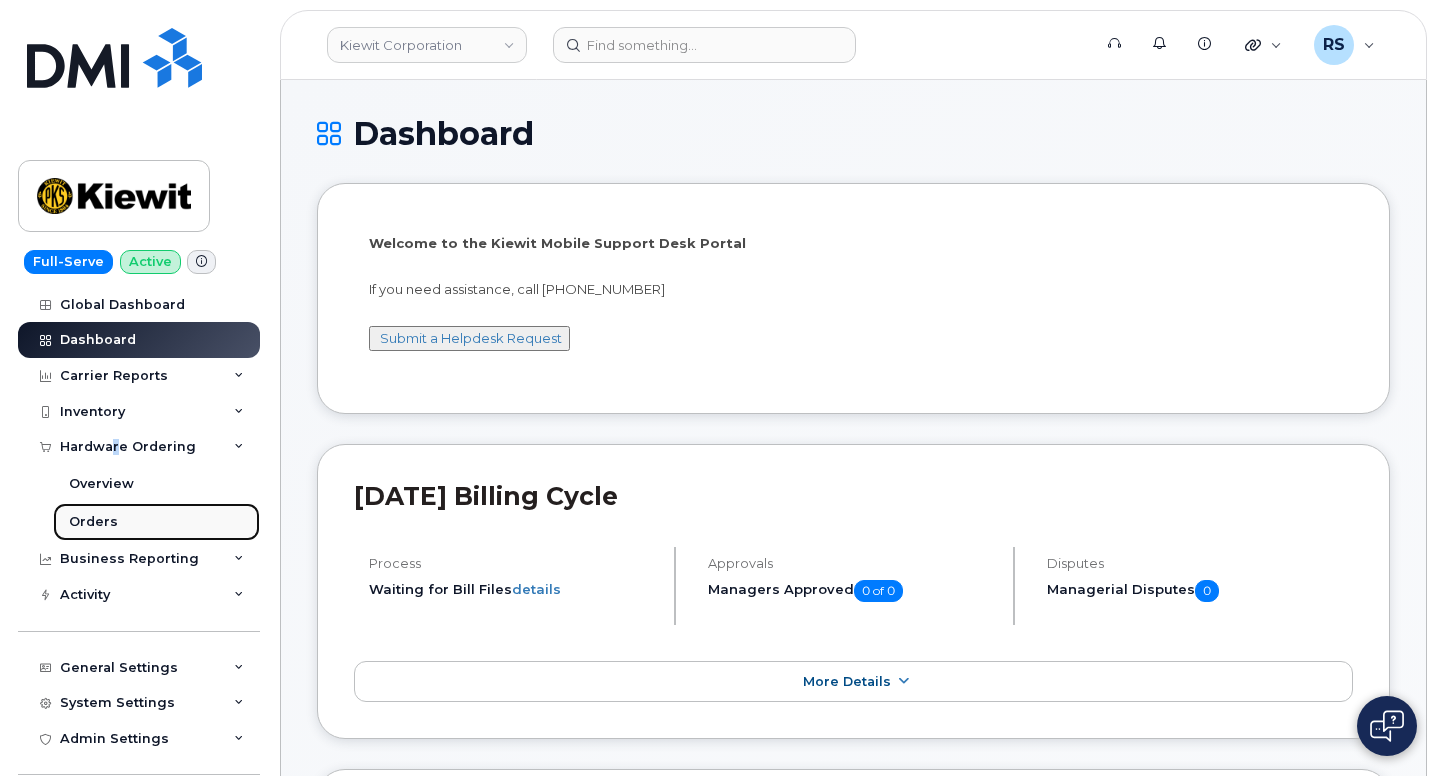 click on "Orders" at bounding box center [93, 522] 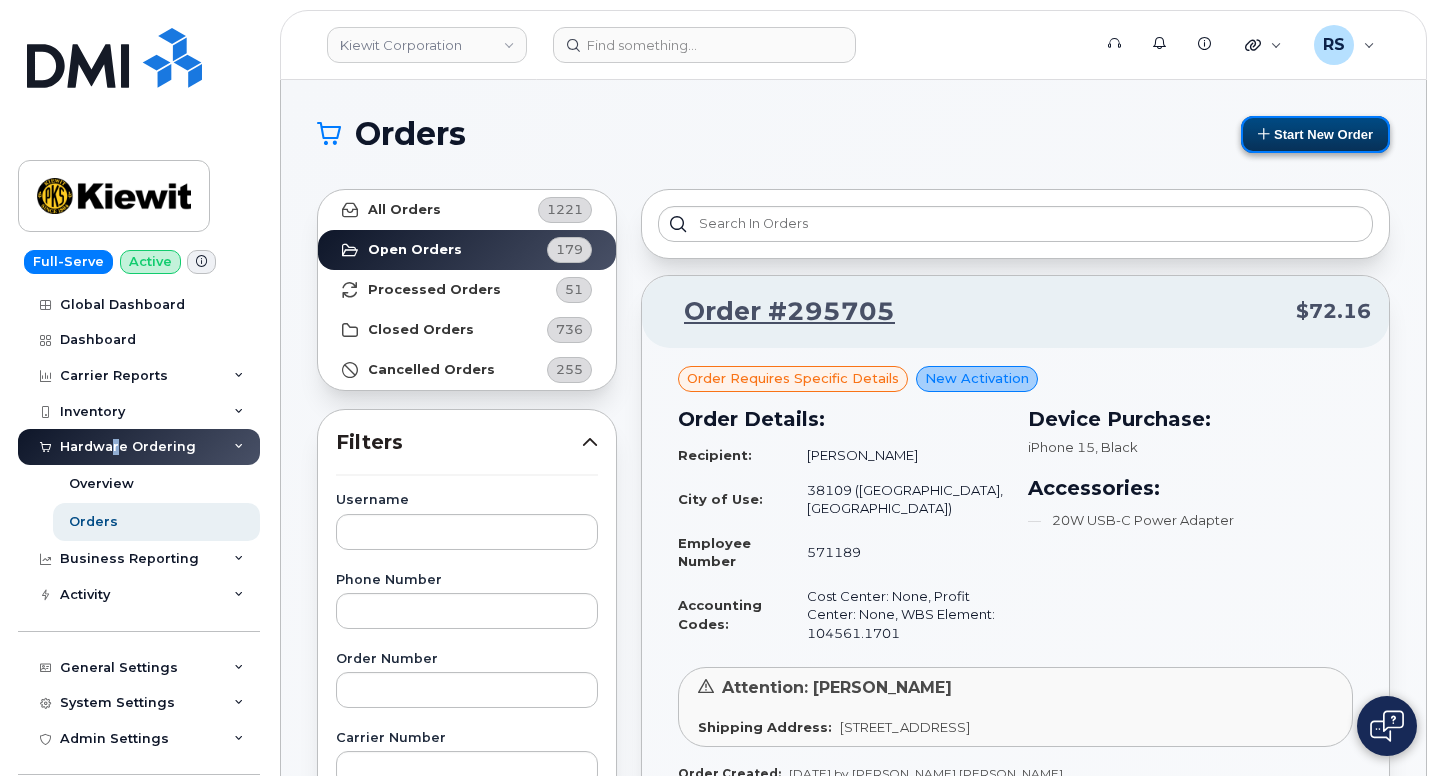click on "Start New Order" at bounding box center (1315, 134) 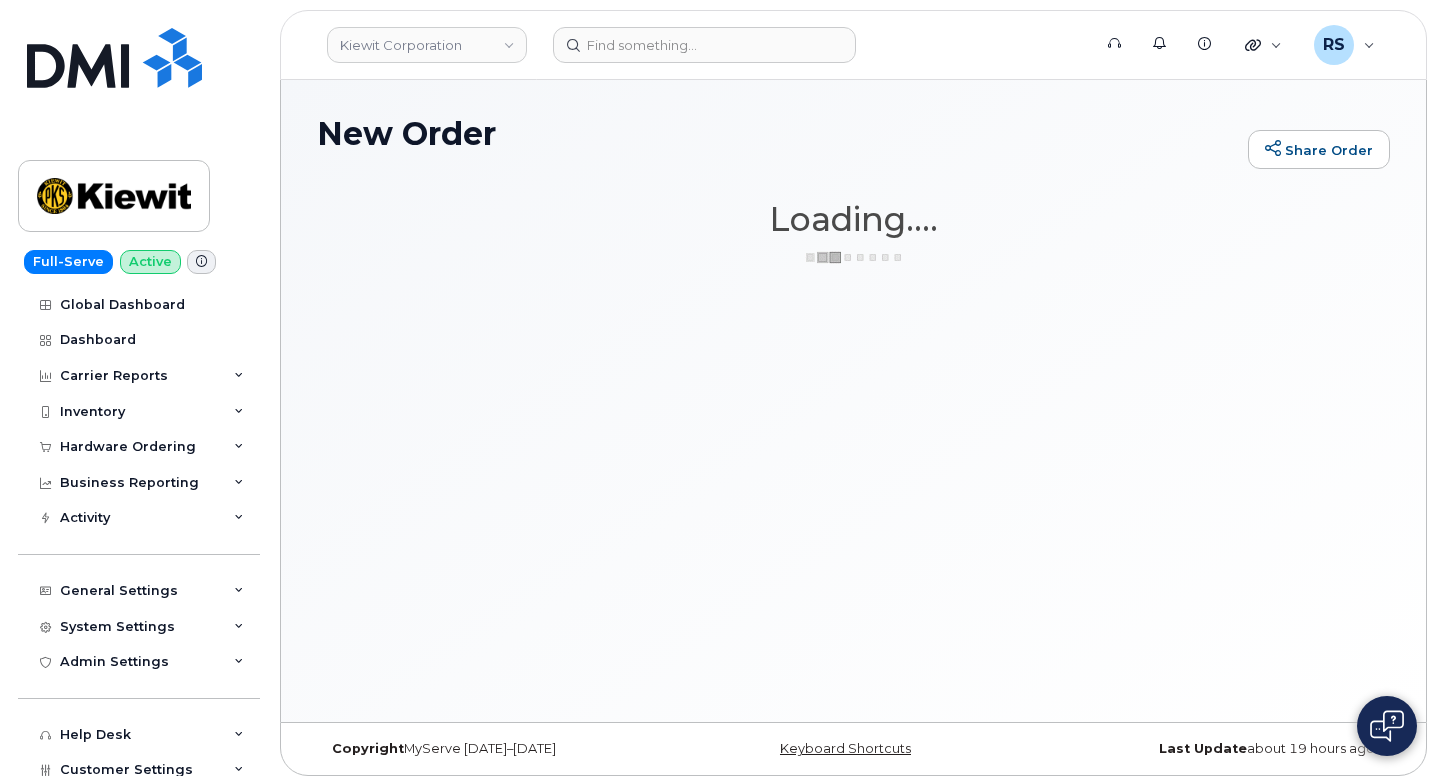 scroll, scrollTop: 0, scrollLeft: 0, axis: both 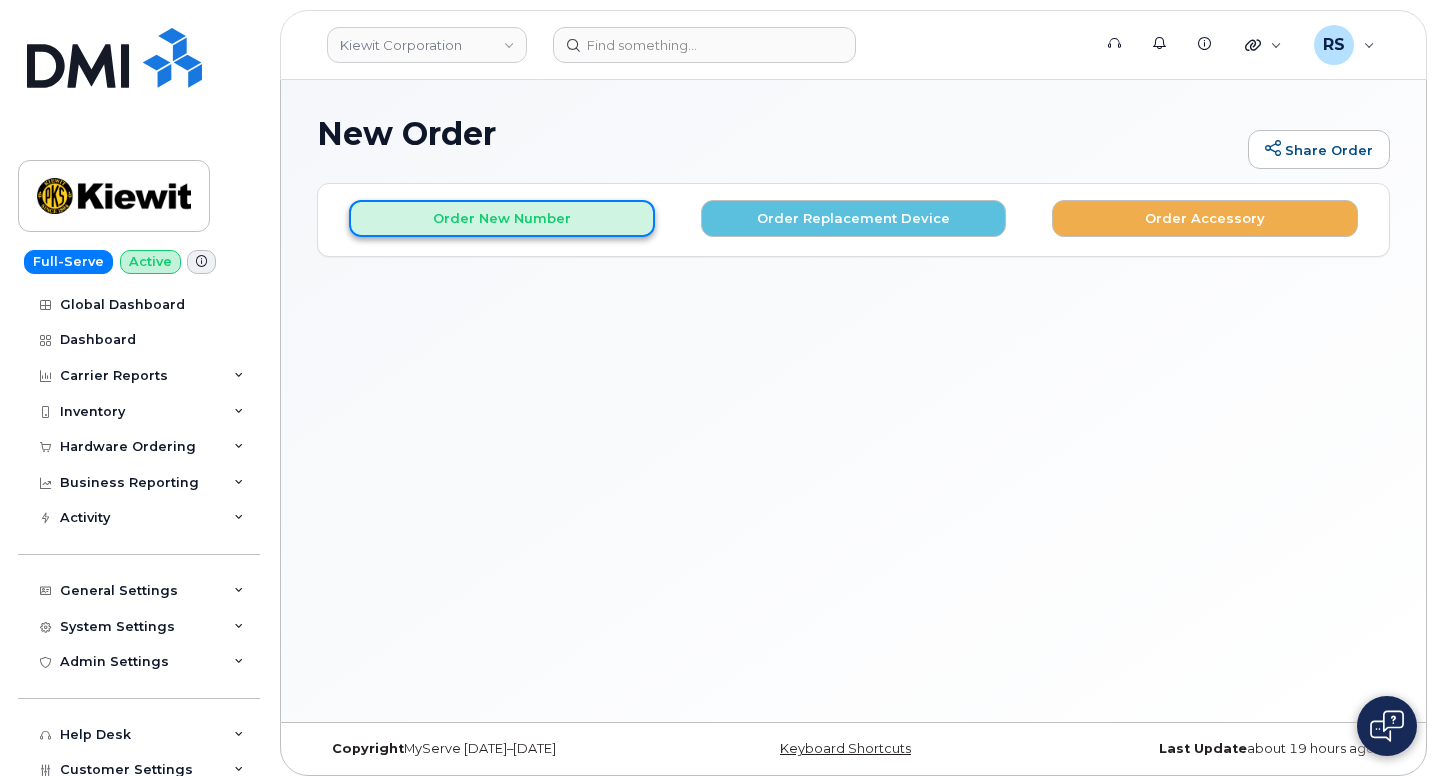click on "Order New Number" at bounding box center (502, 218) 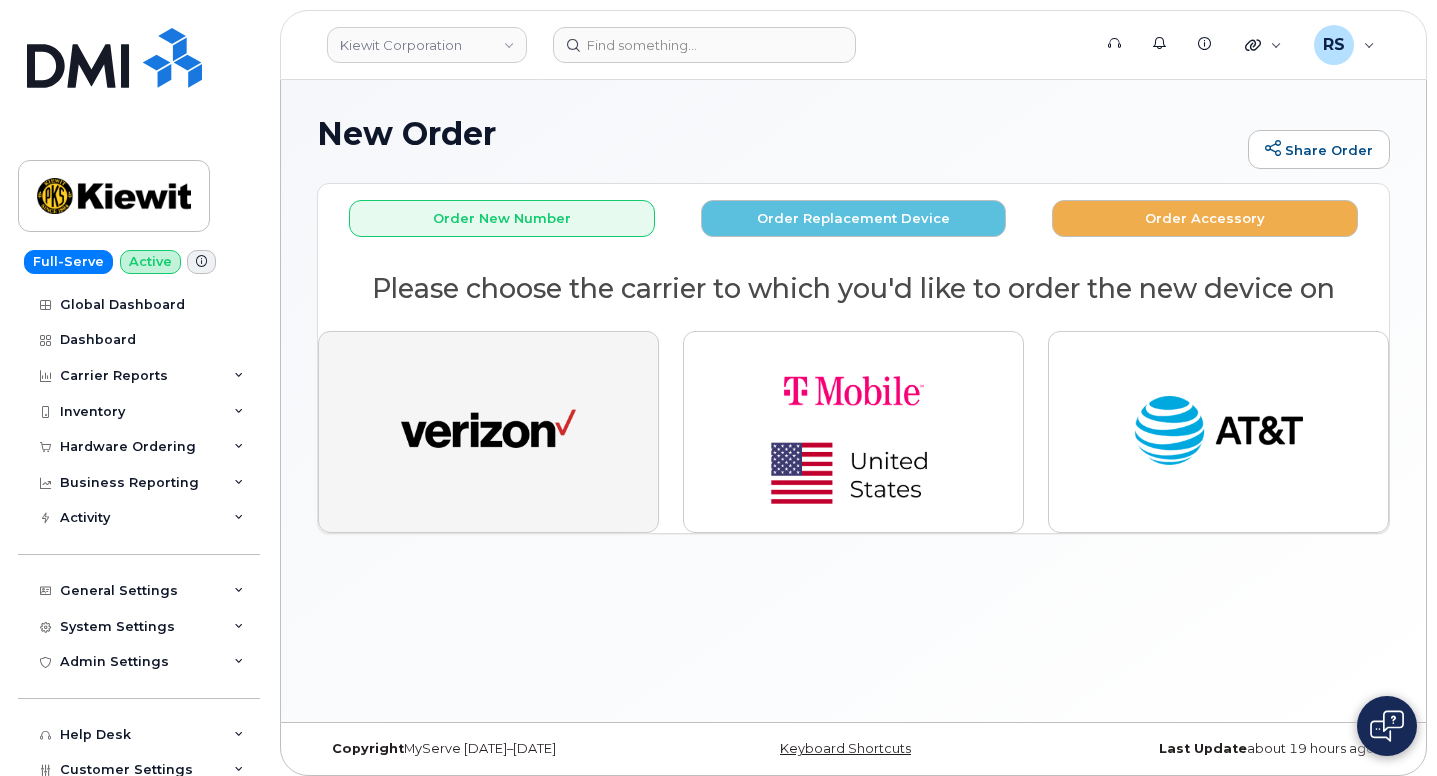 click at bounding box center [488, 432] 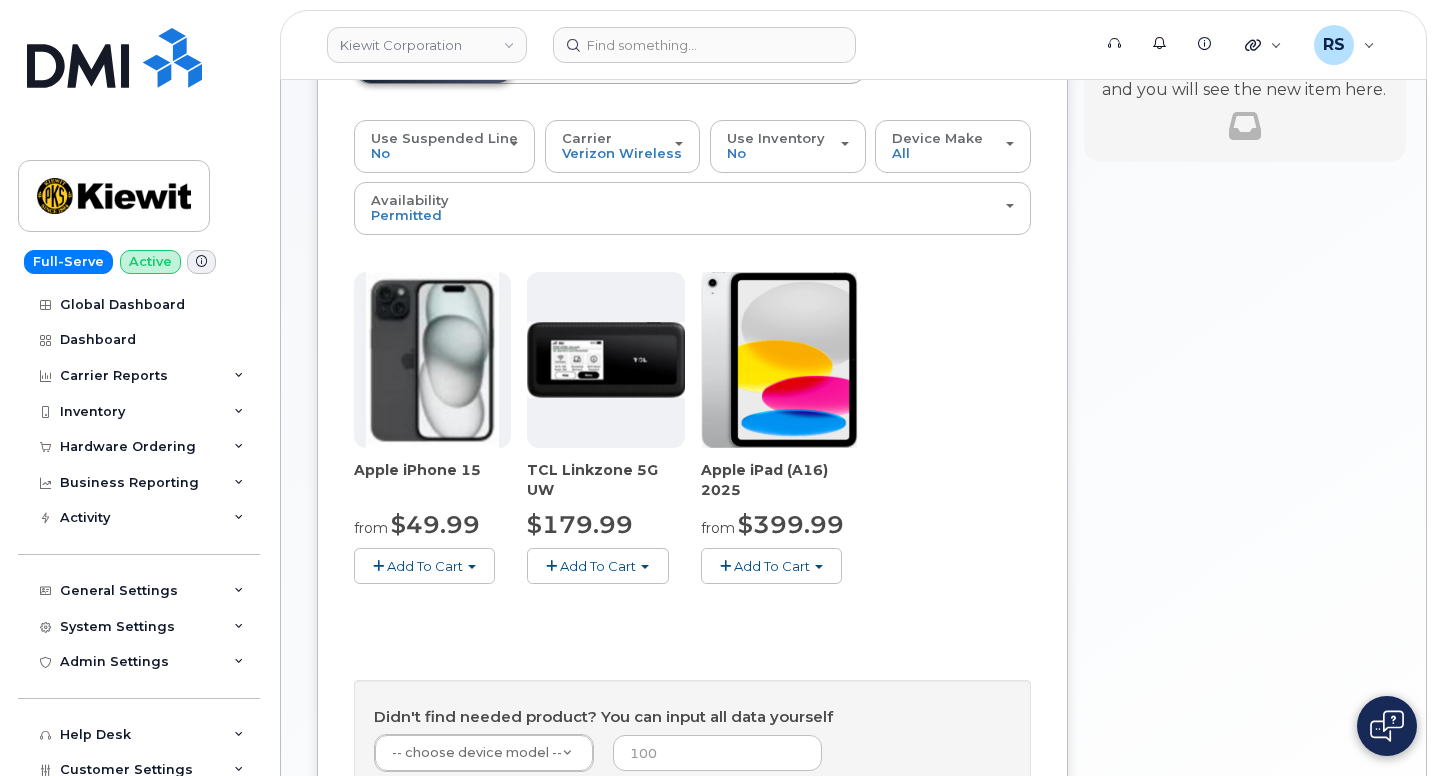 scroll, scrollTop: 200, scrollLeft: 0, axis: vertical 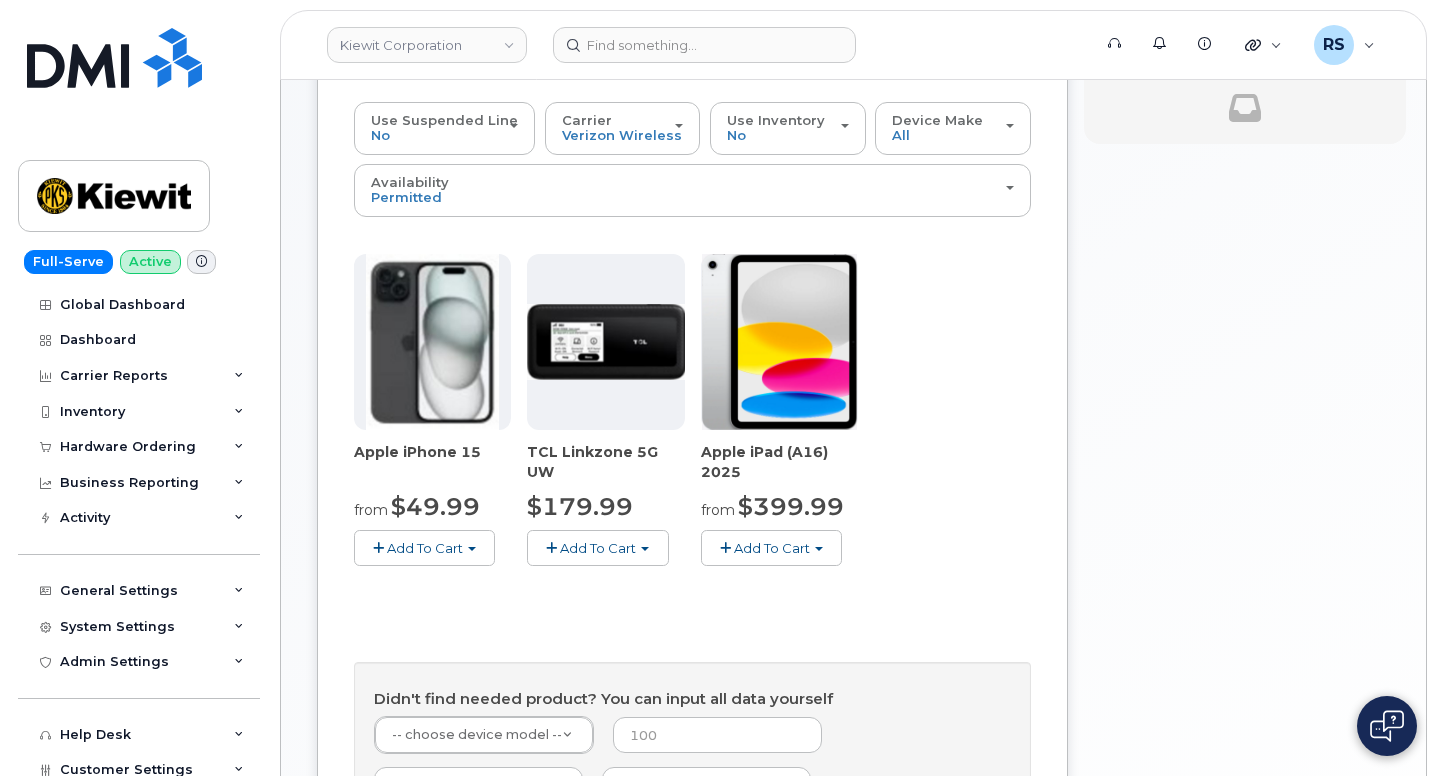 click on "Add To Cart" at bounding box center (425, 548) 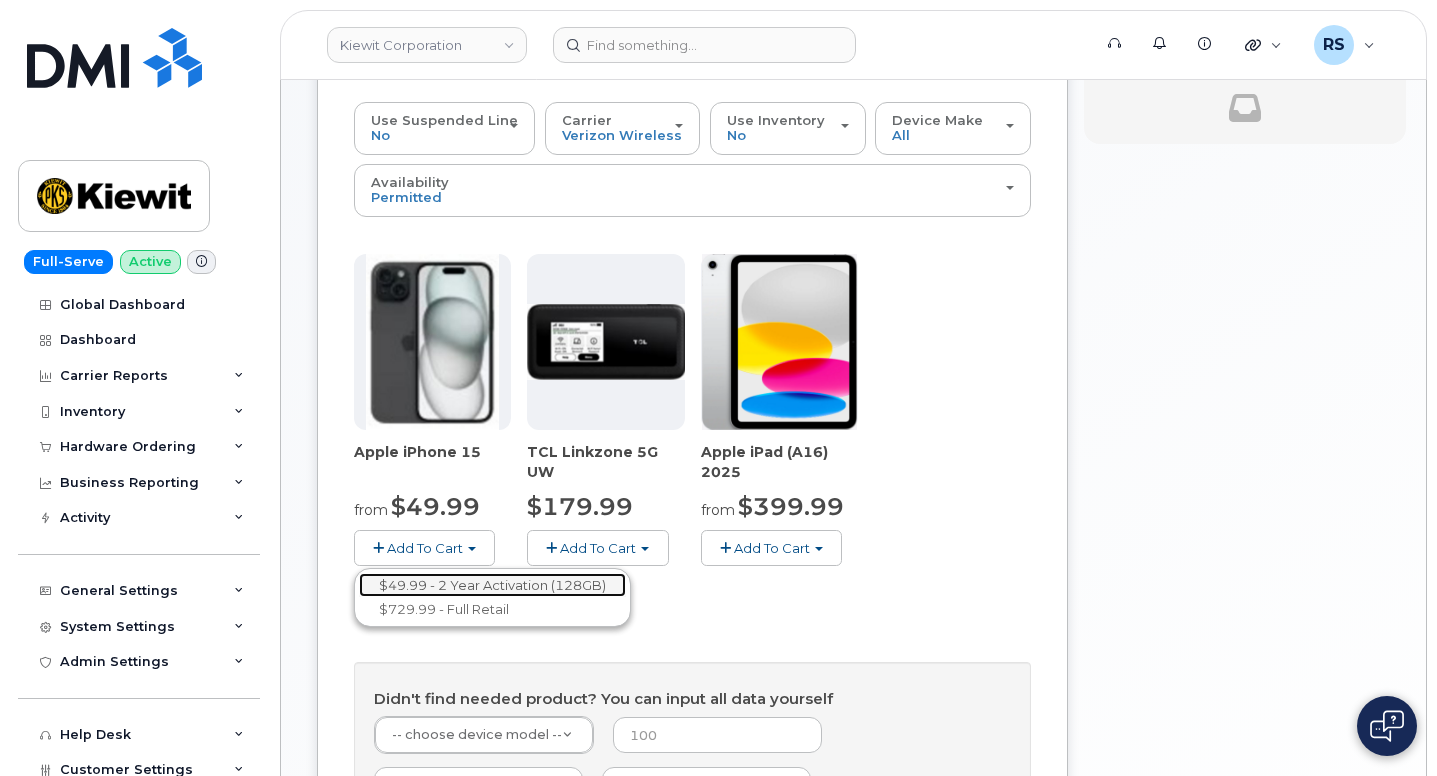 click on "$49.99 - 2 Year Activation (128GB)" at bounding box center (492, 585) 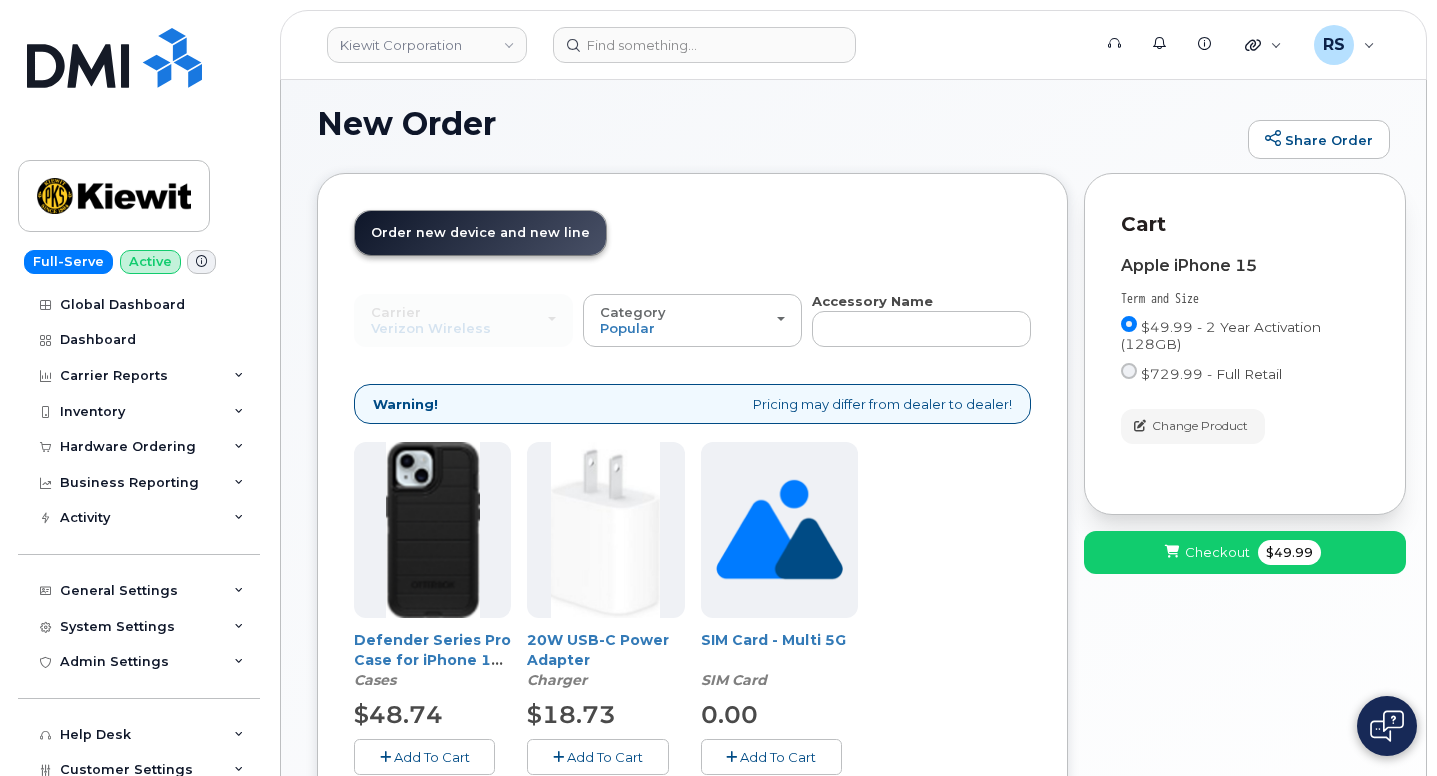scroll, scrollTop: 200, scrollLeft: 0, axis: vertical 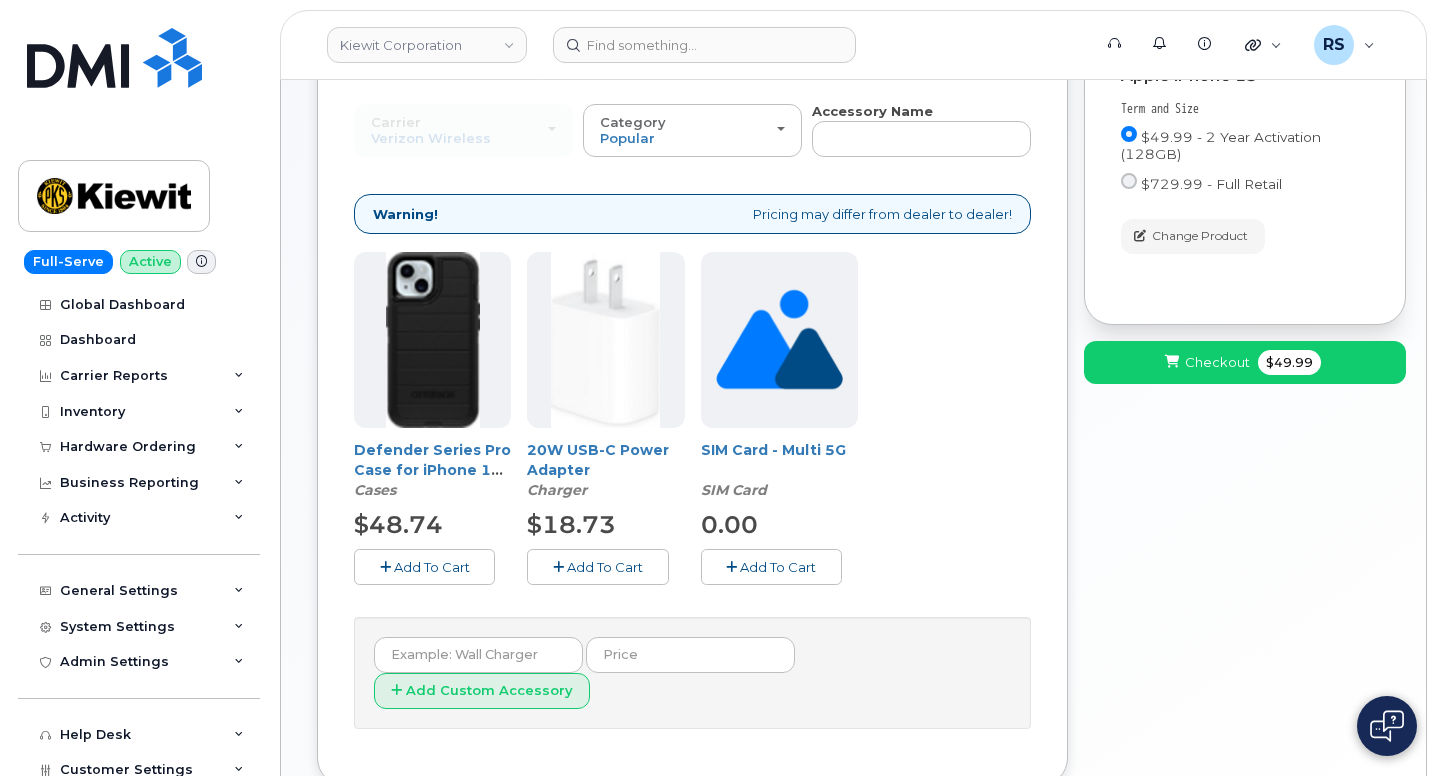 click on "Add To Cart" at bounding box center [432, 567] 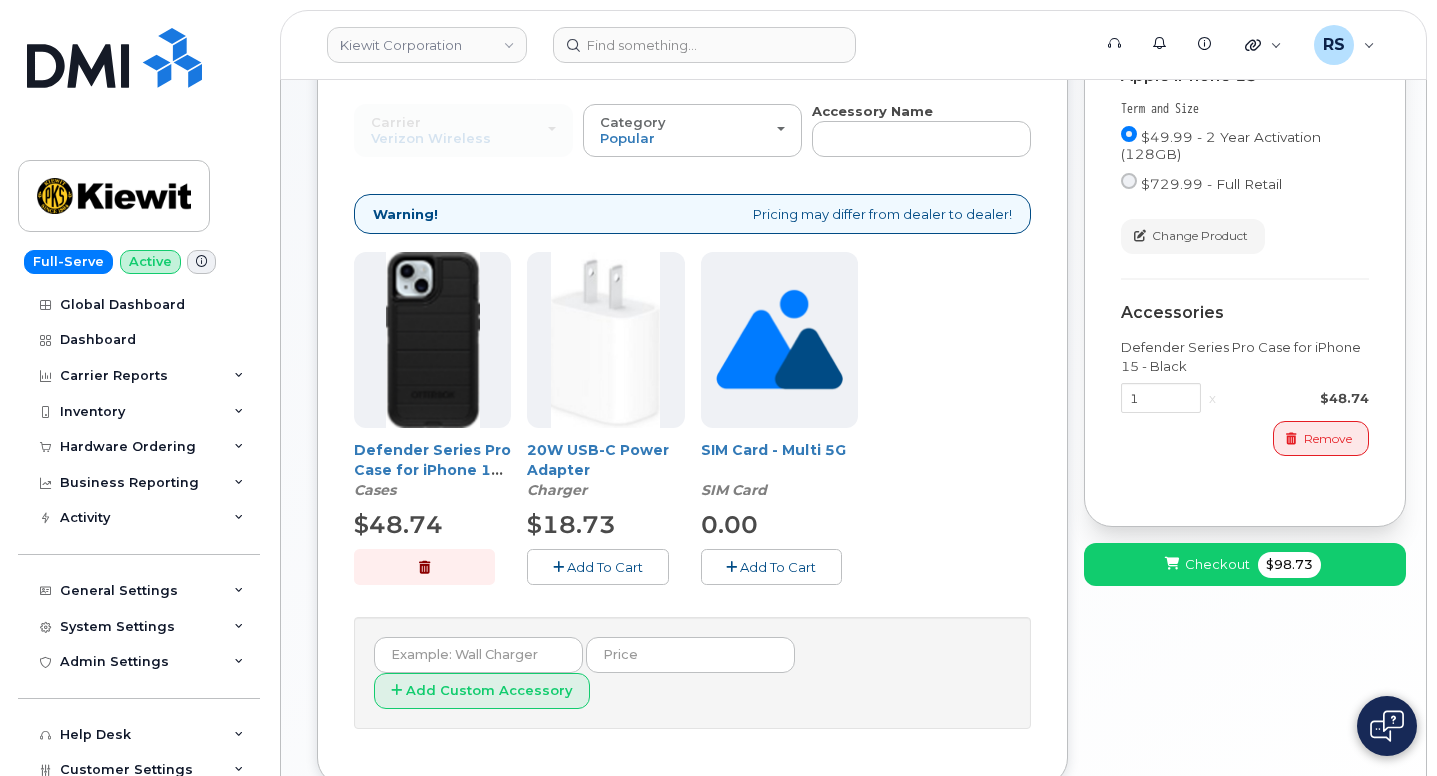 click on "Add To Cart" at bounding box center [605, 567] 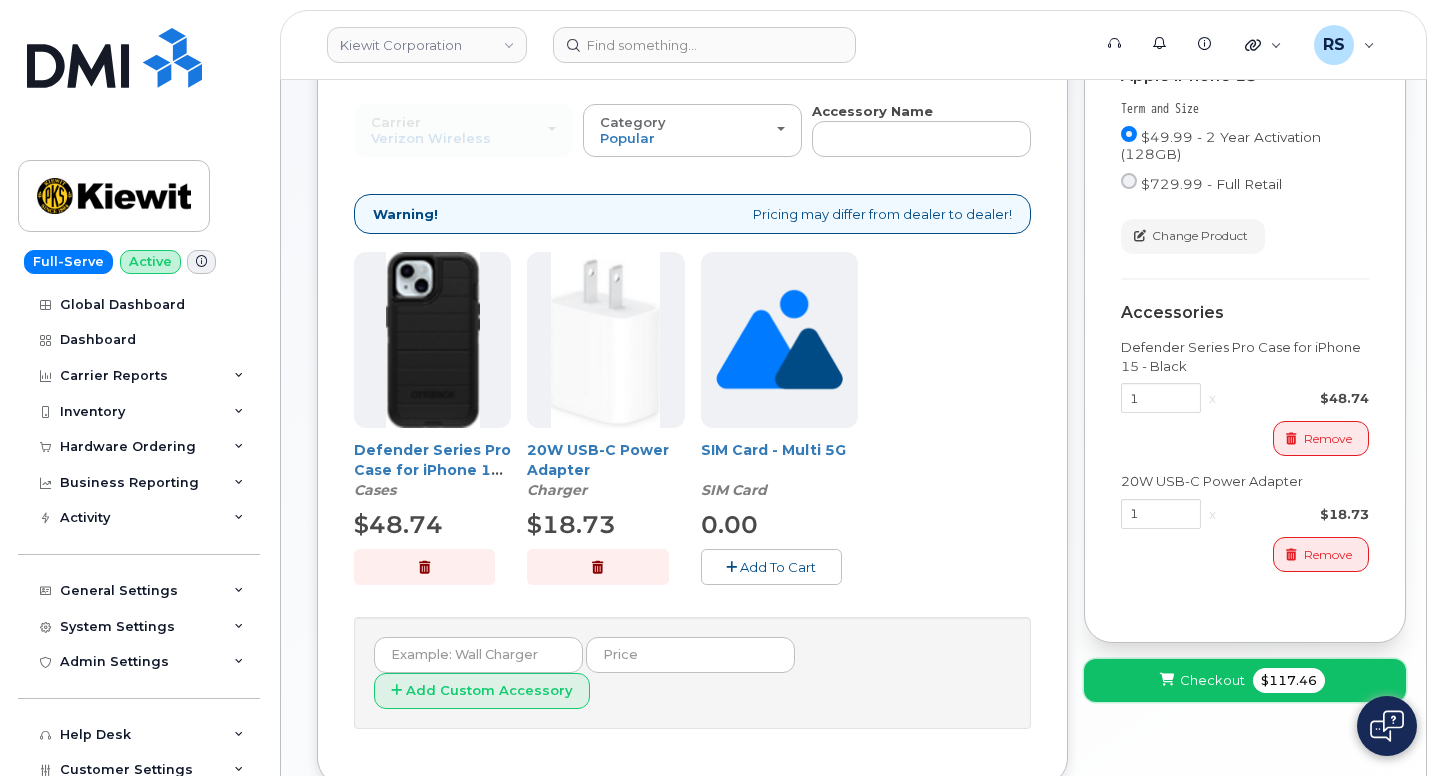 click on "Checkout
$117.46" at bounding box center [1245, 680] 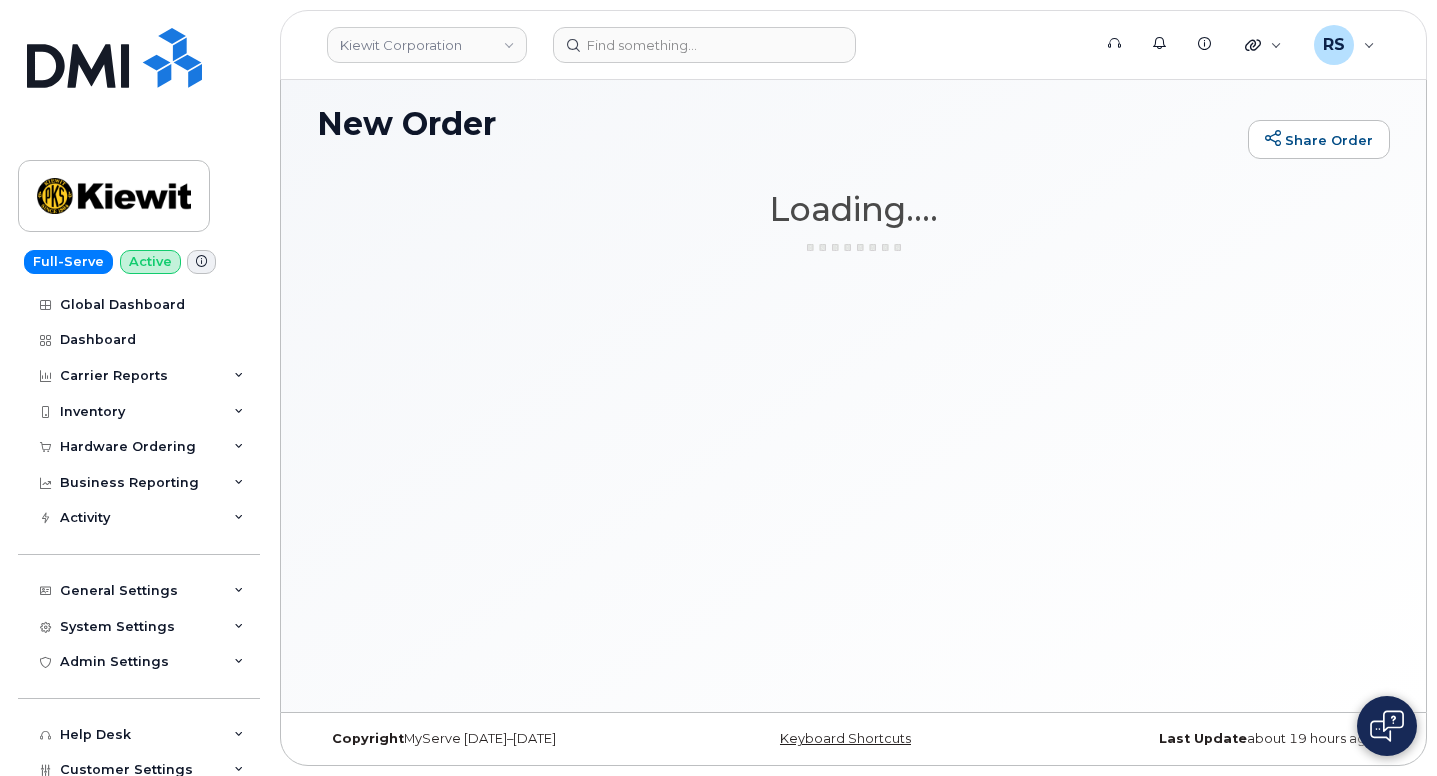 scroll, scrollTop: 10, scrollLeft: 0, axis: vertical 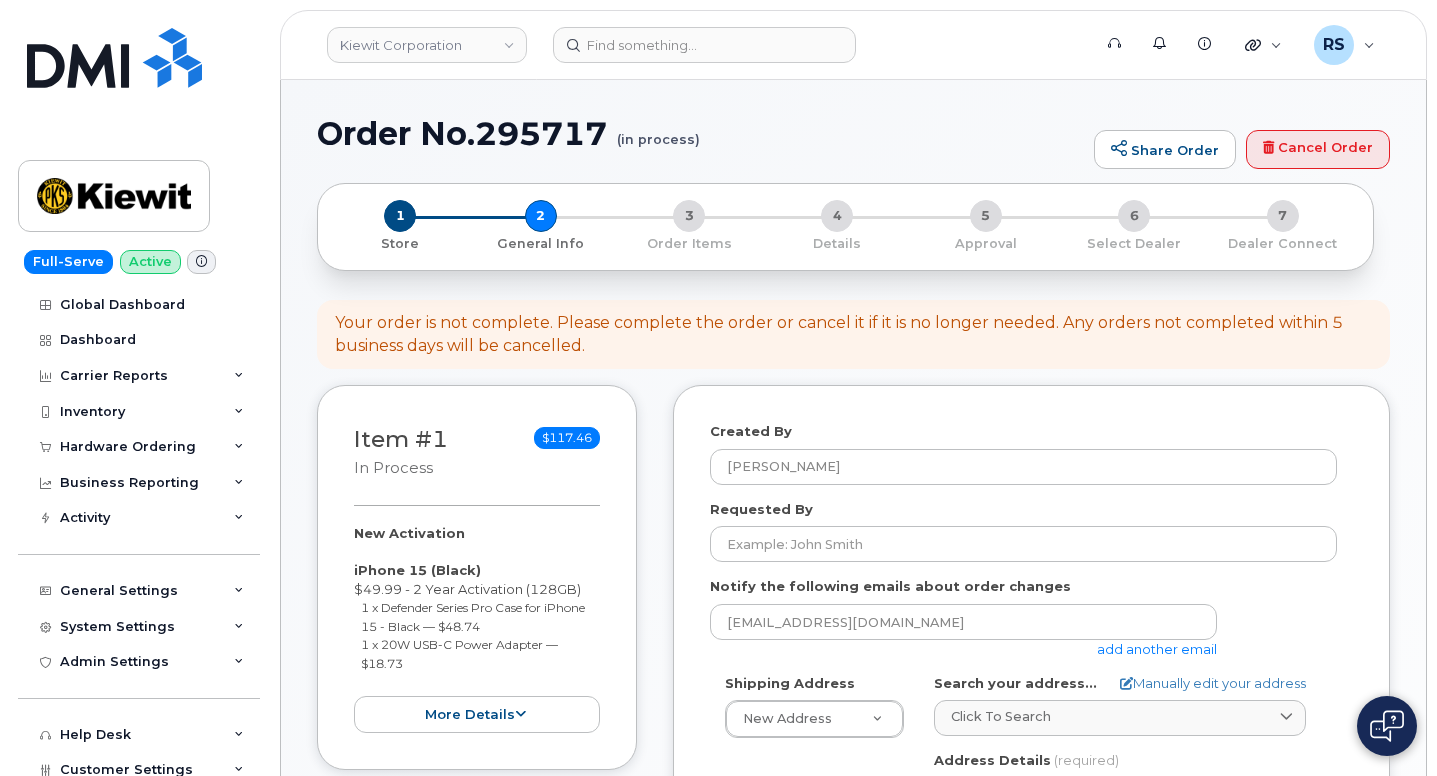 select 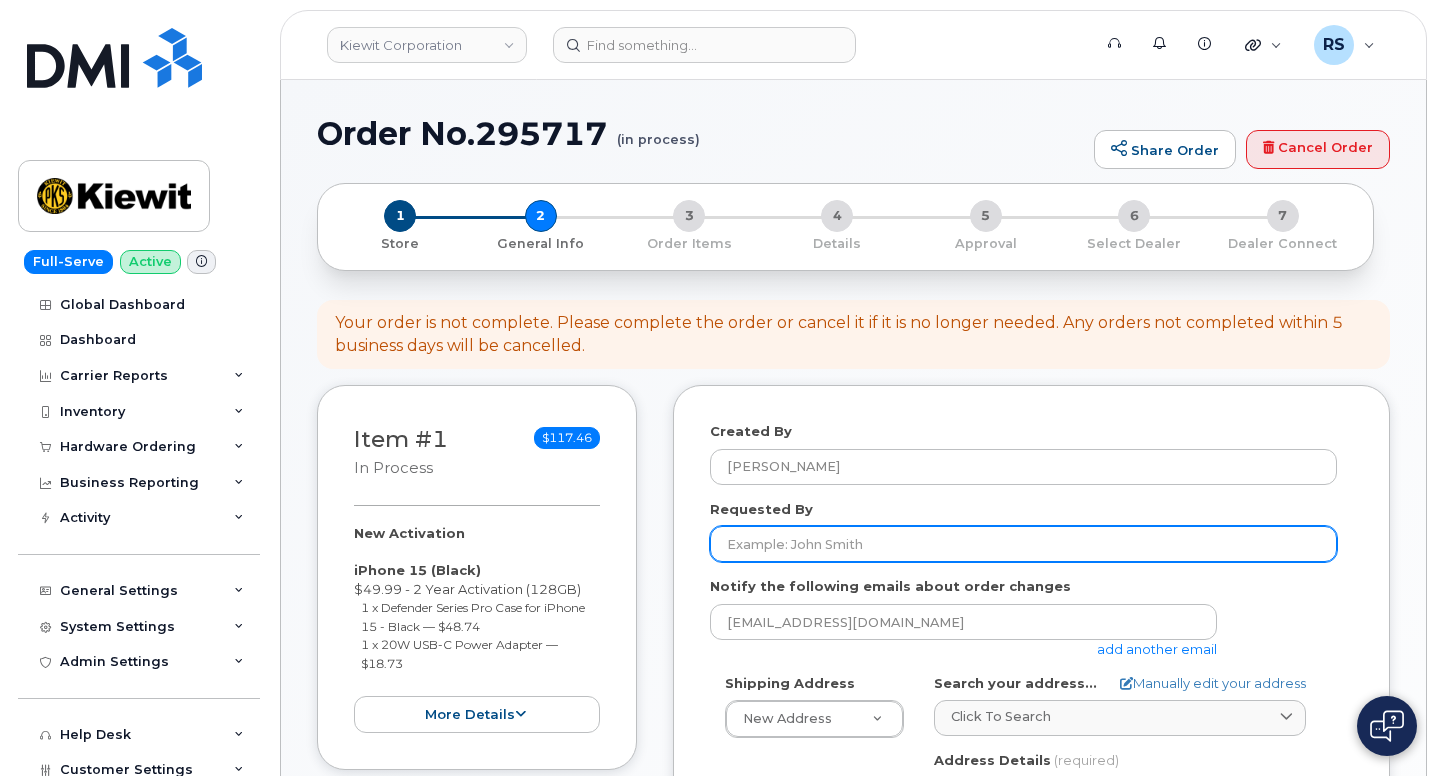 click on "Requested By" at bounding box center (1023, 544) 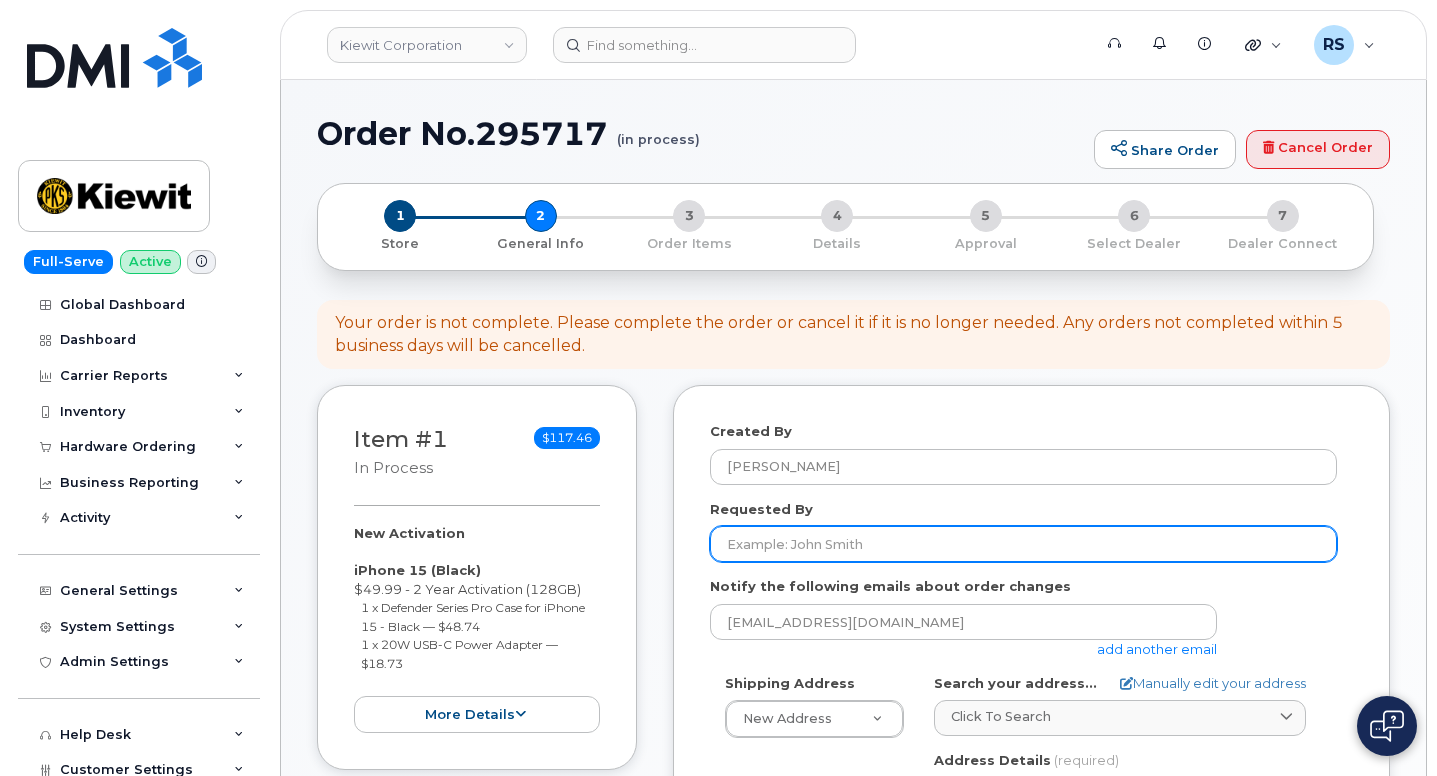 click on "Requested By" at bounding box center (1023, 544) 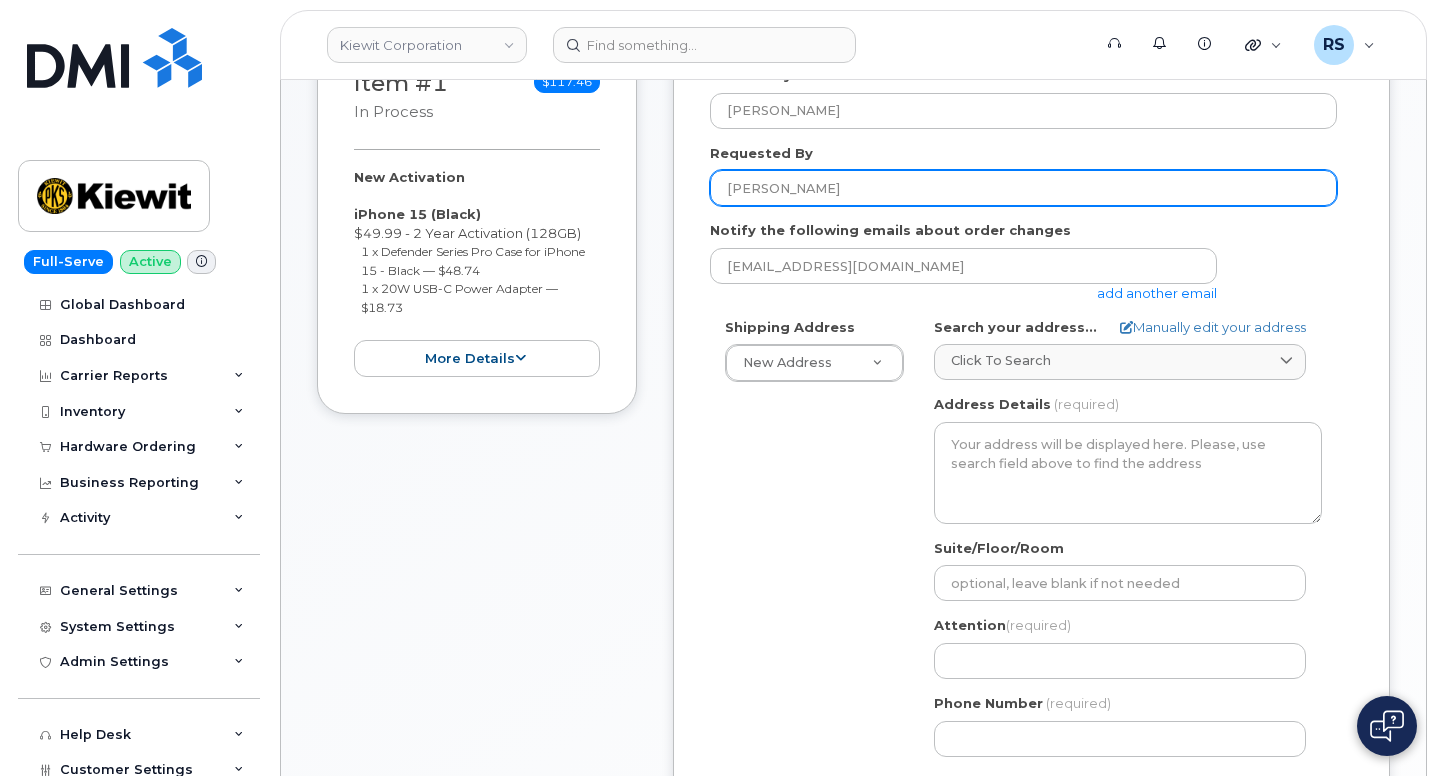 scroll, scrollTop: 400, scrollLeft: 0, axis: vertical 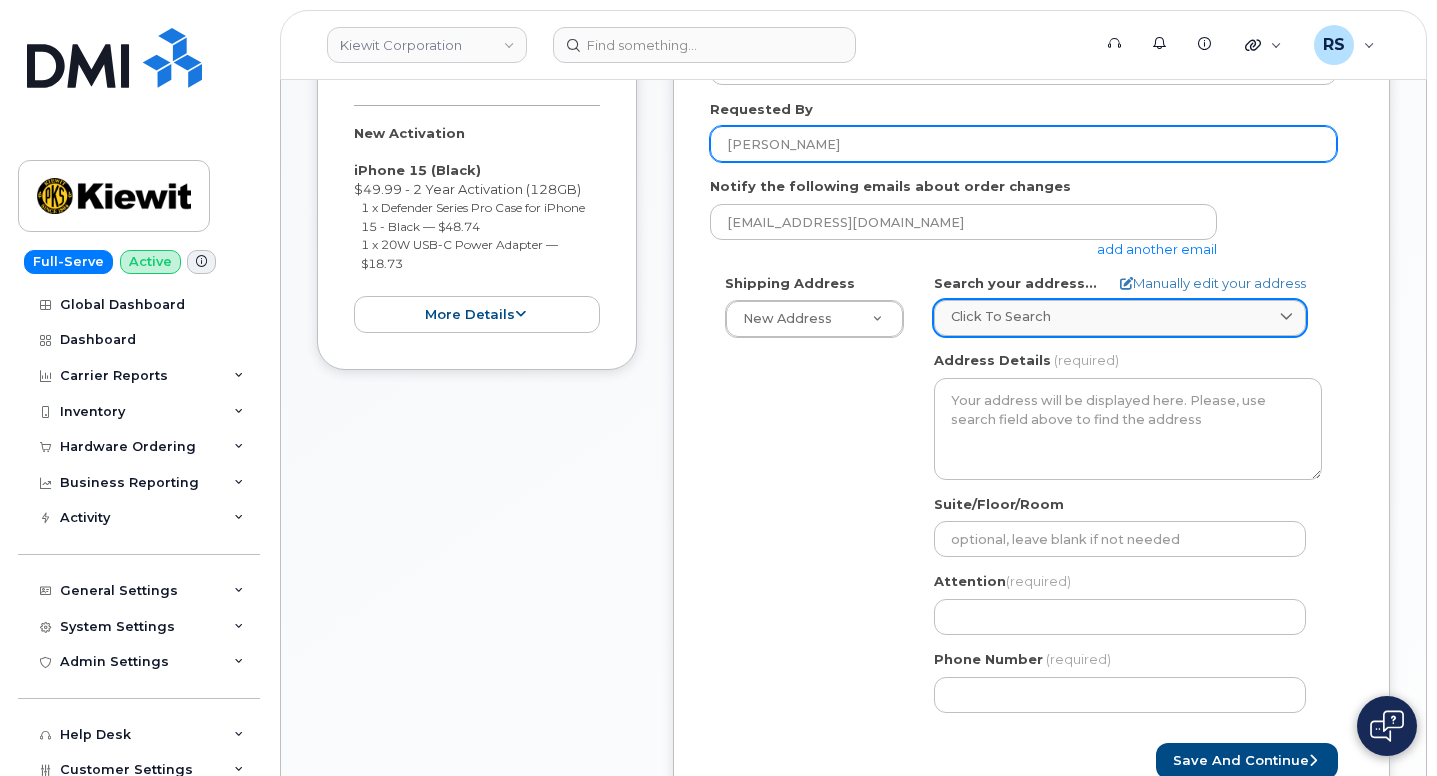 type on "[PERSON_NAME]" 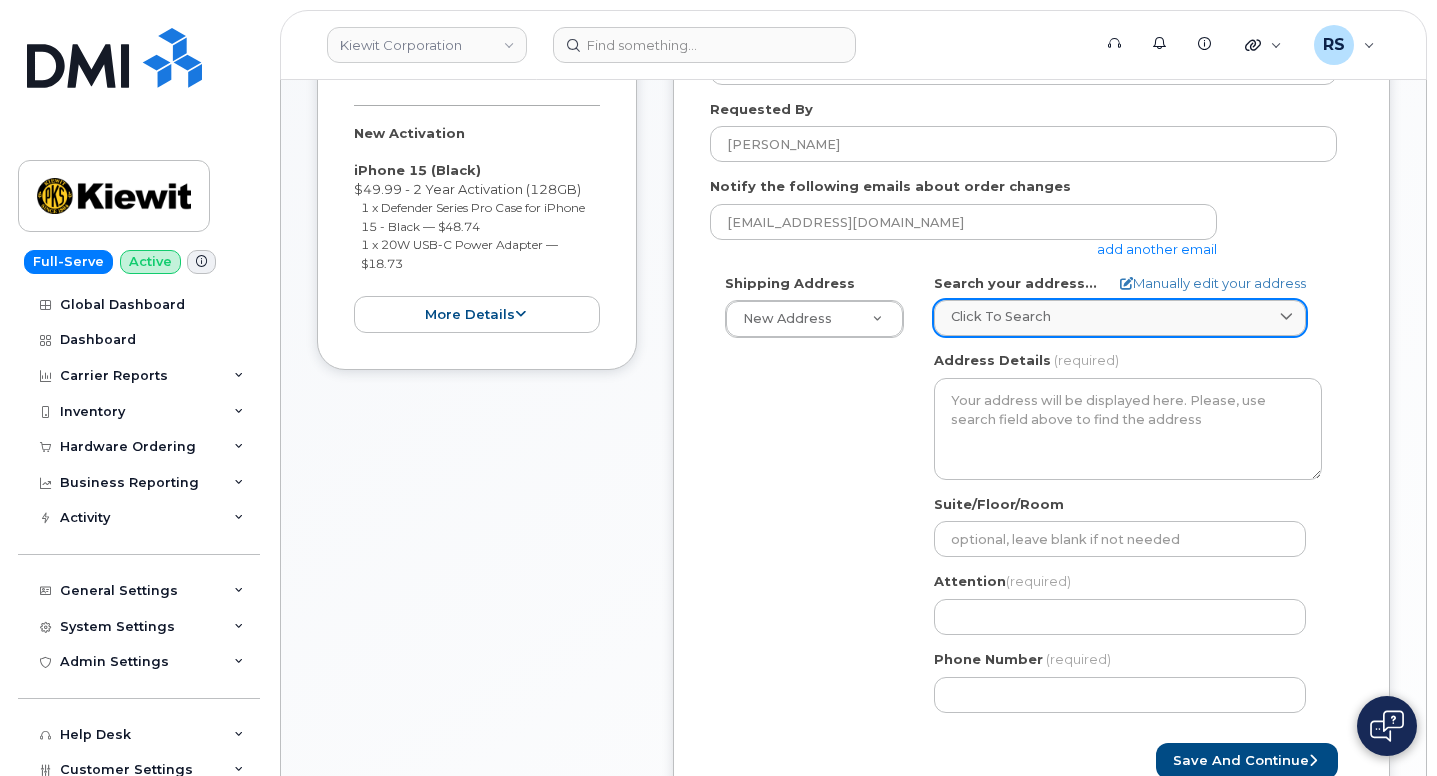 click on "Click to search" 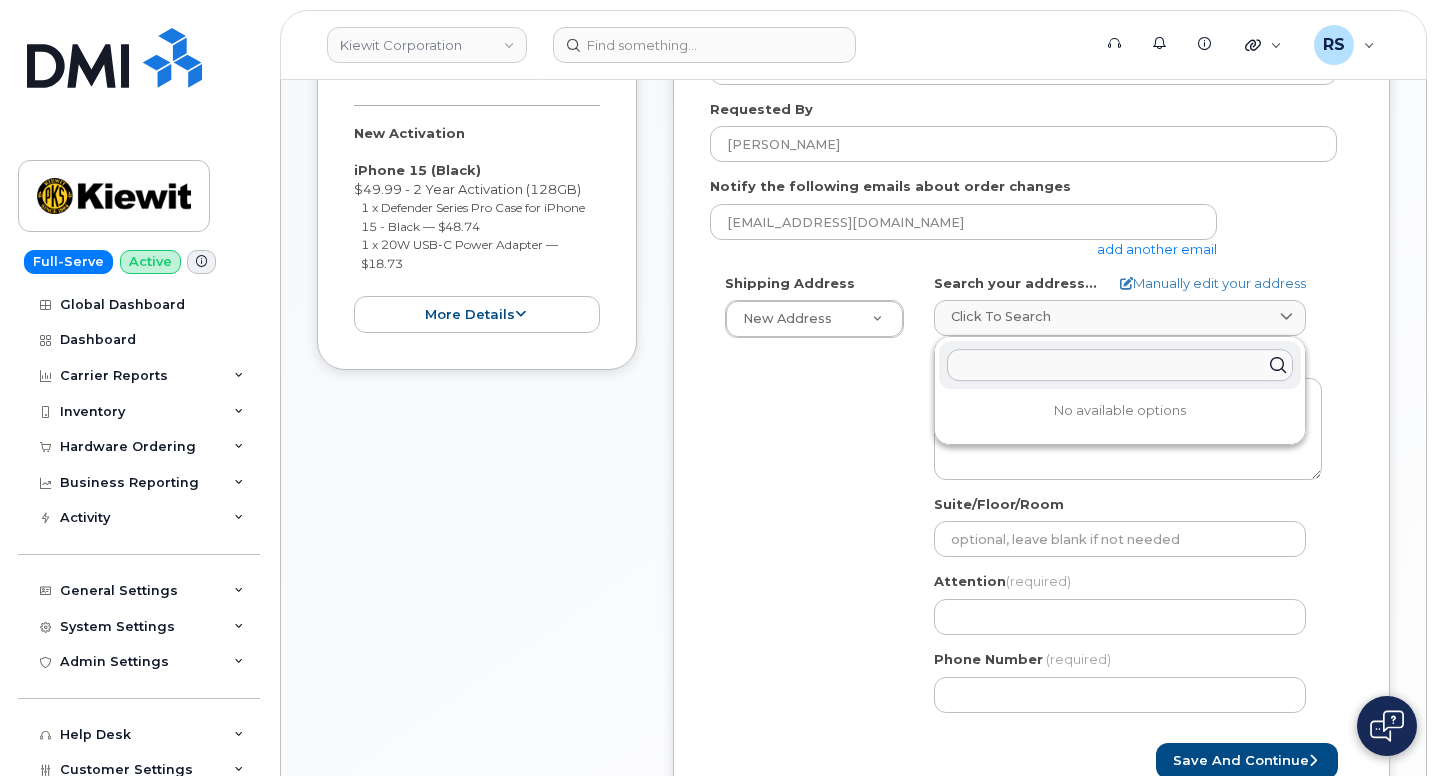 click at bounding box center (1120, 365) 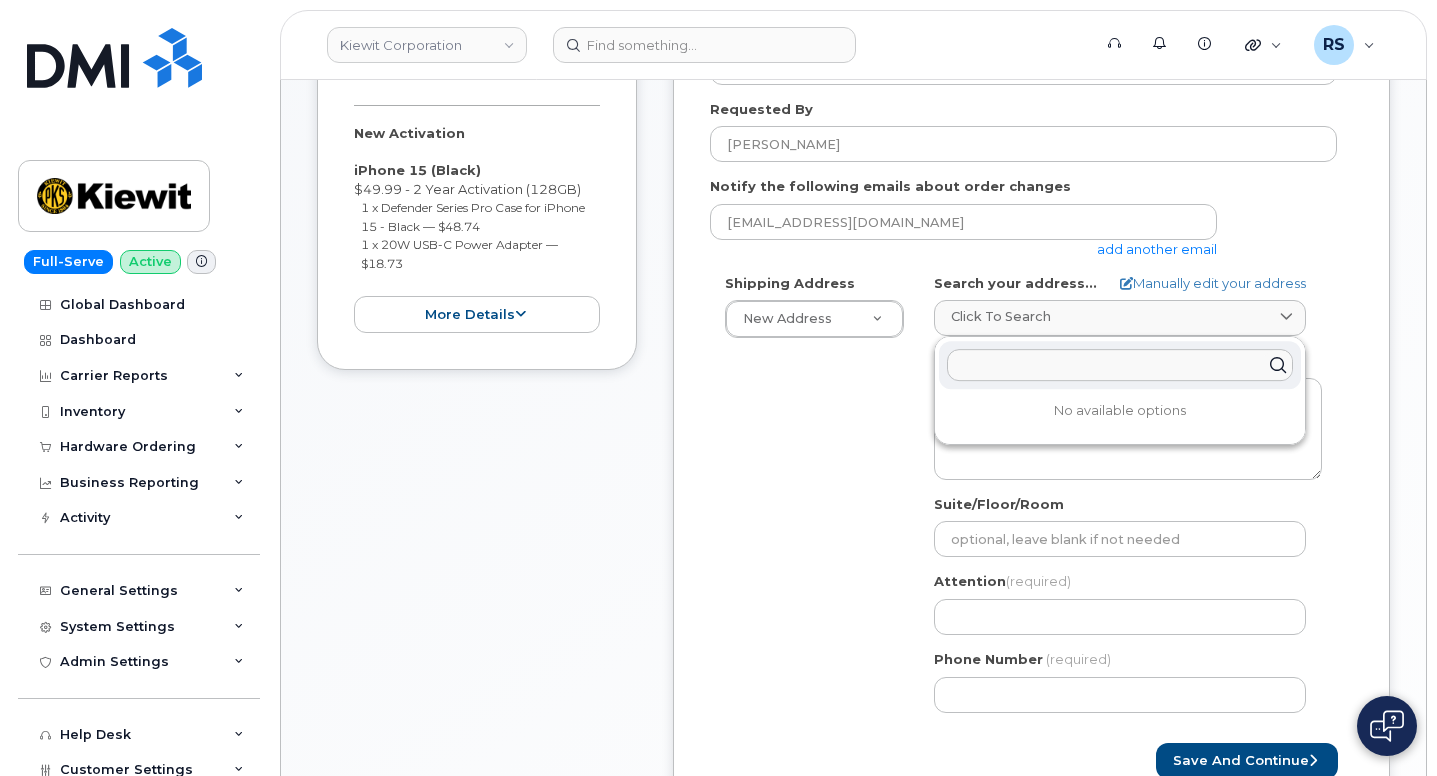 click at bounding box center [1120, 365] 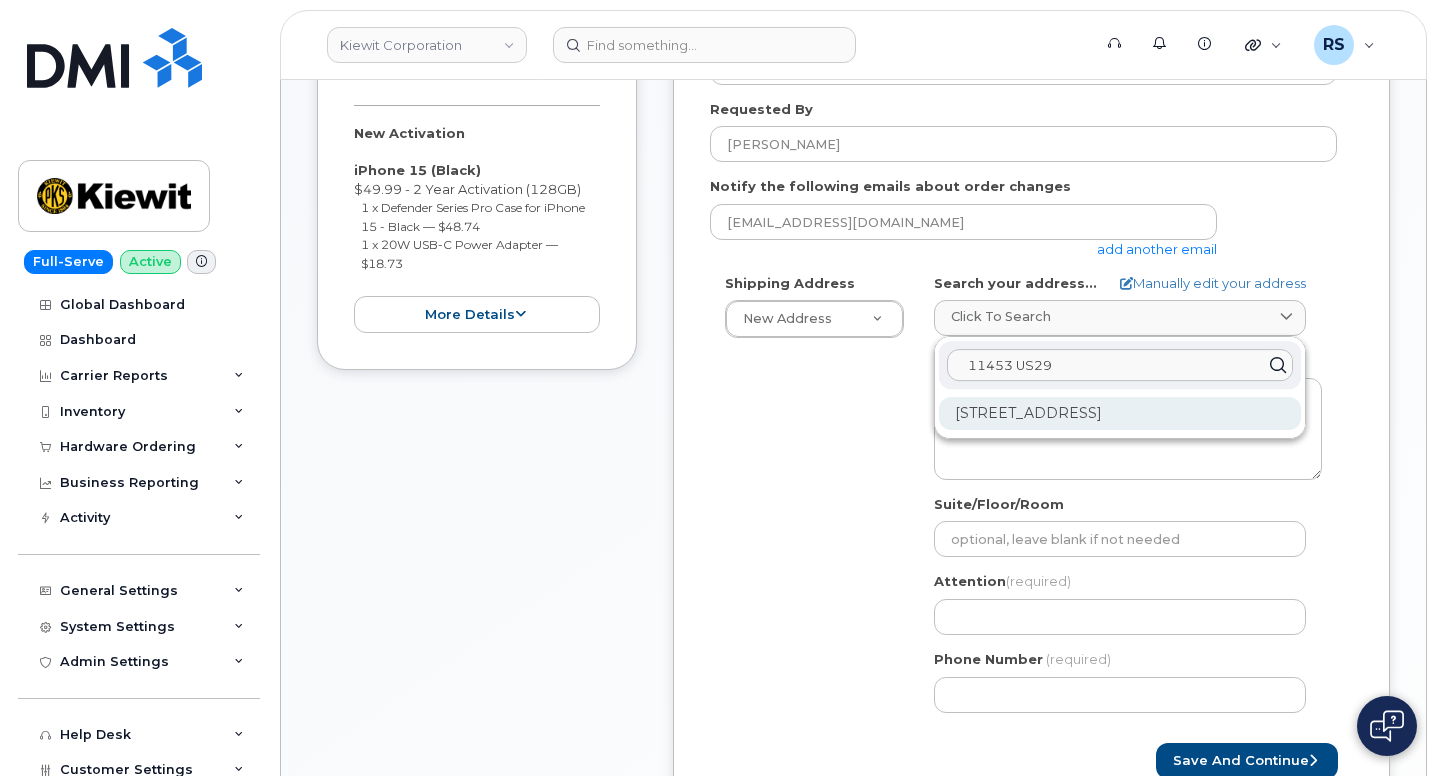 type on "11453 US29" 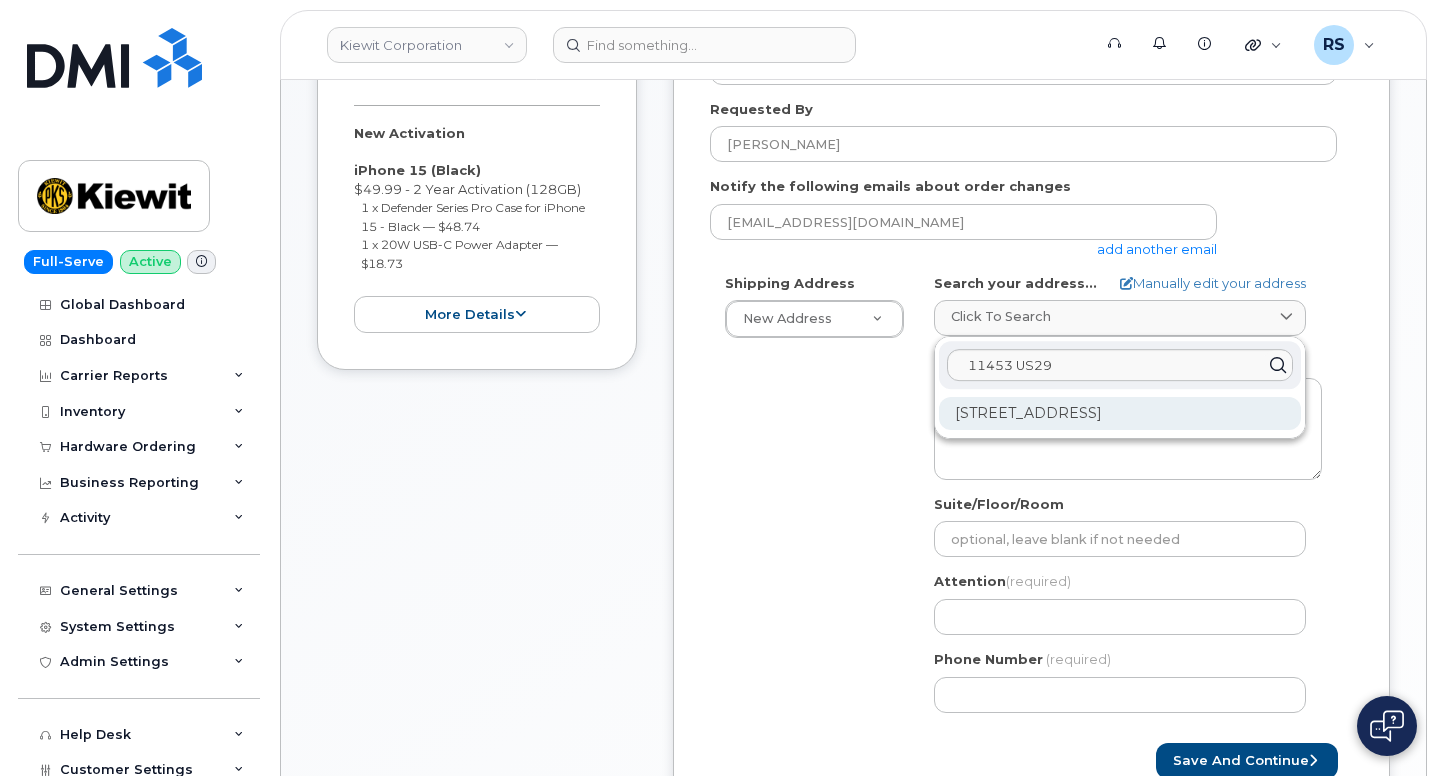 click on "11453 Us Highway 29 Chatham VA 24531-3468" 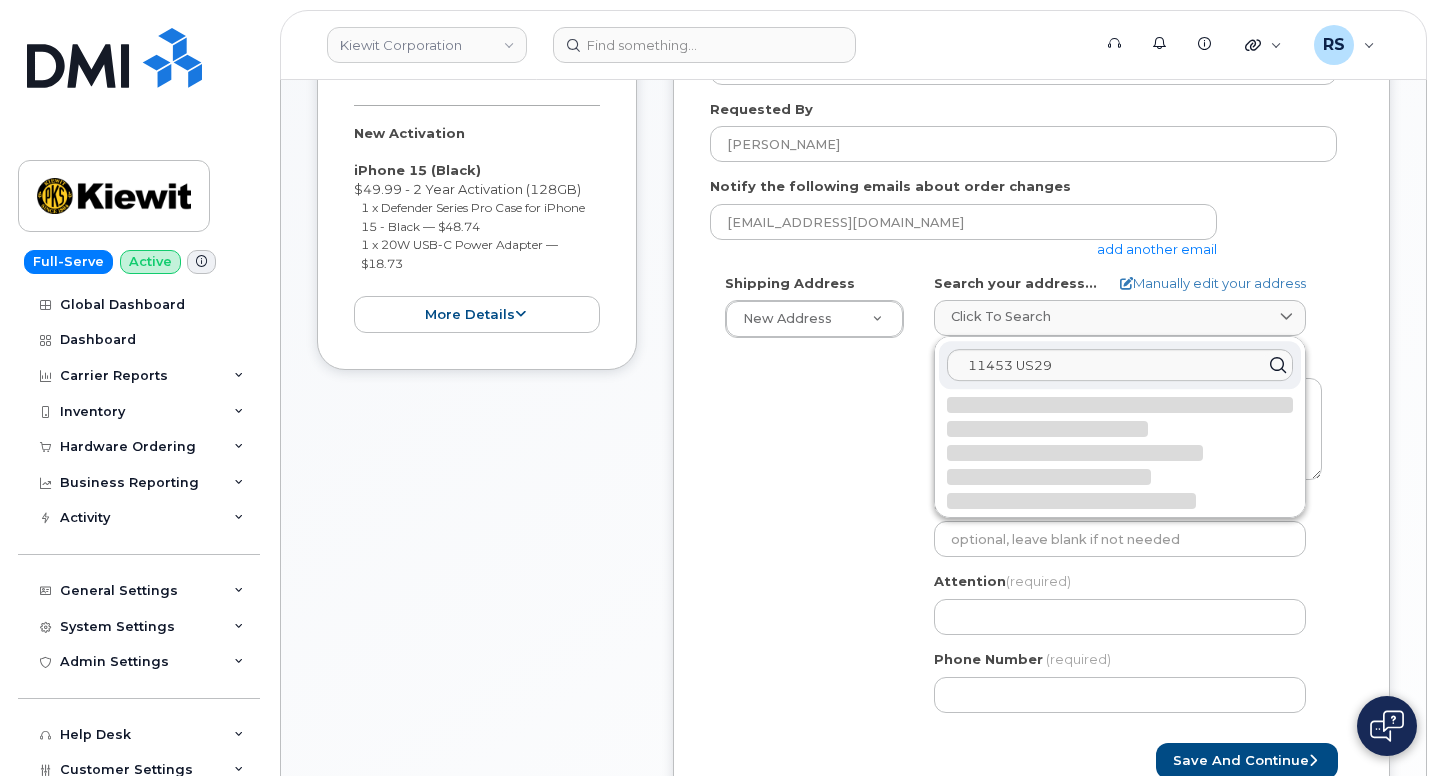 select 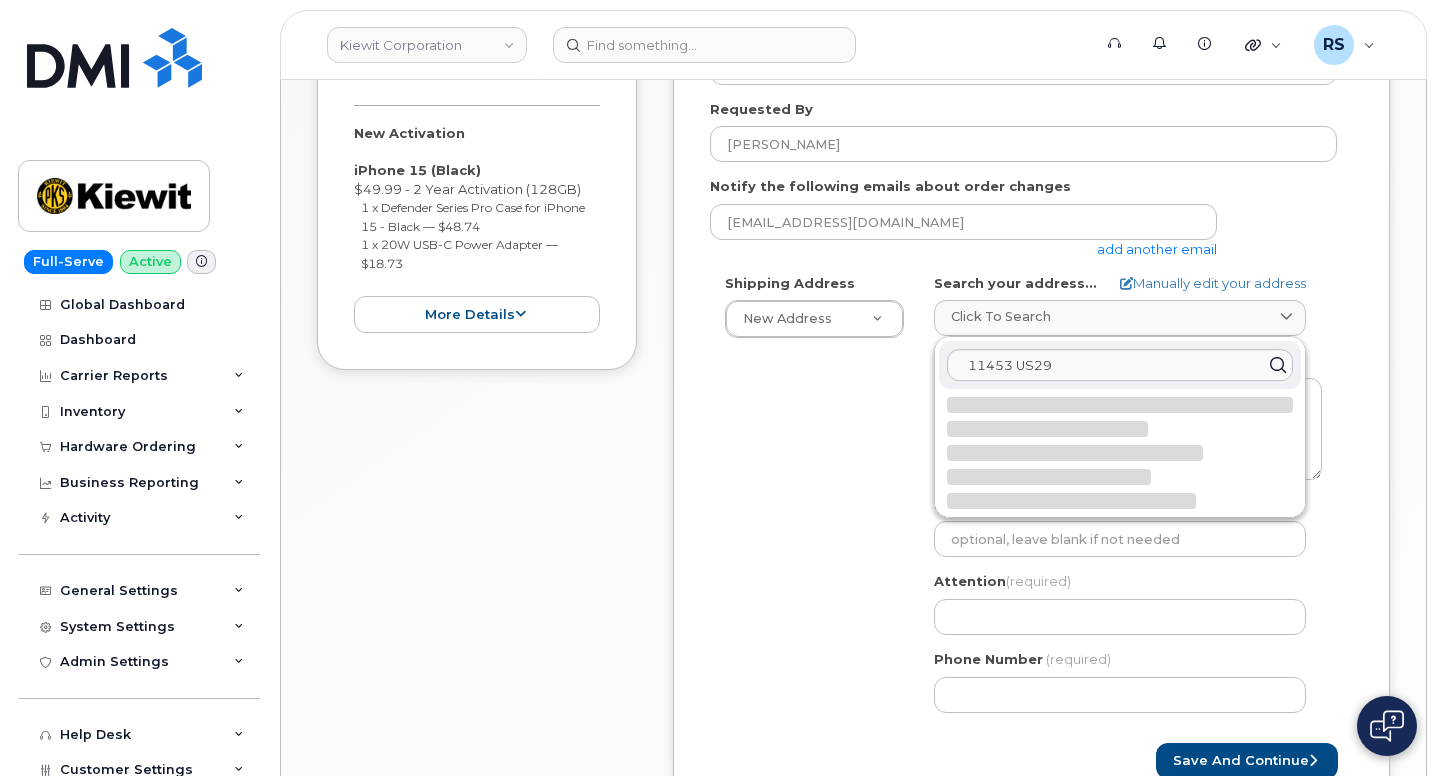 type on "11453 US Highway 29
CHATHAM VA 24531-3468
UNITED STATES" 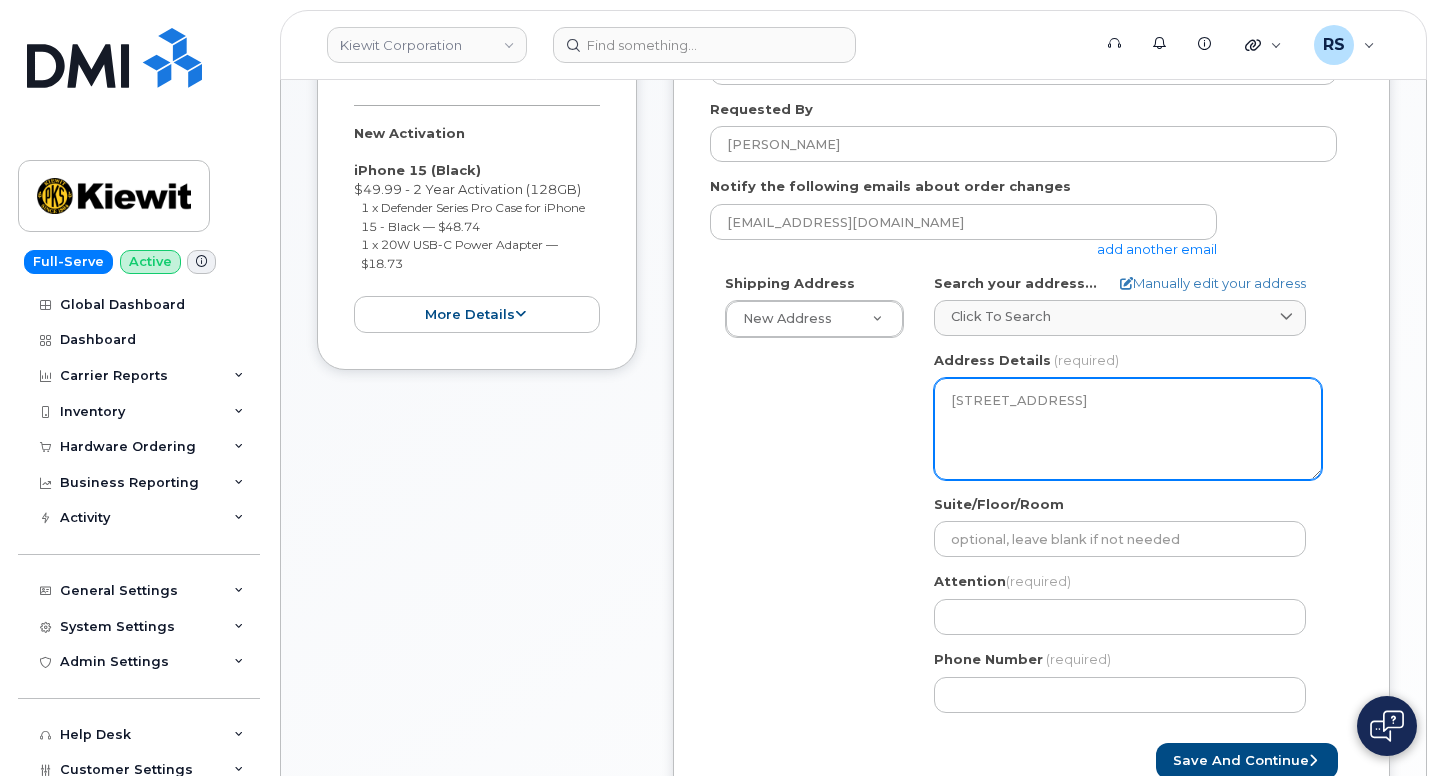 drag, startPoint x: 944, startPoint y: 402, endPoint x: 1144, endPoint y: 449, distance: 205.44829 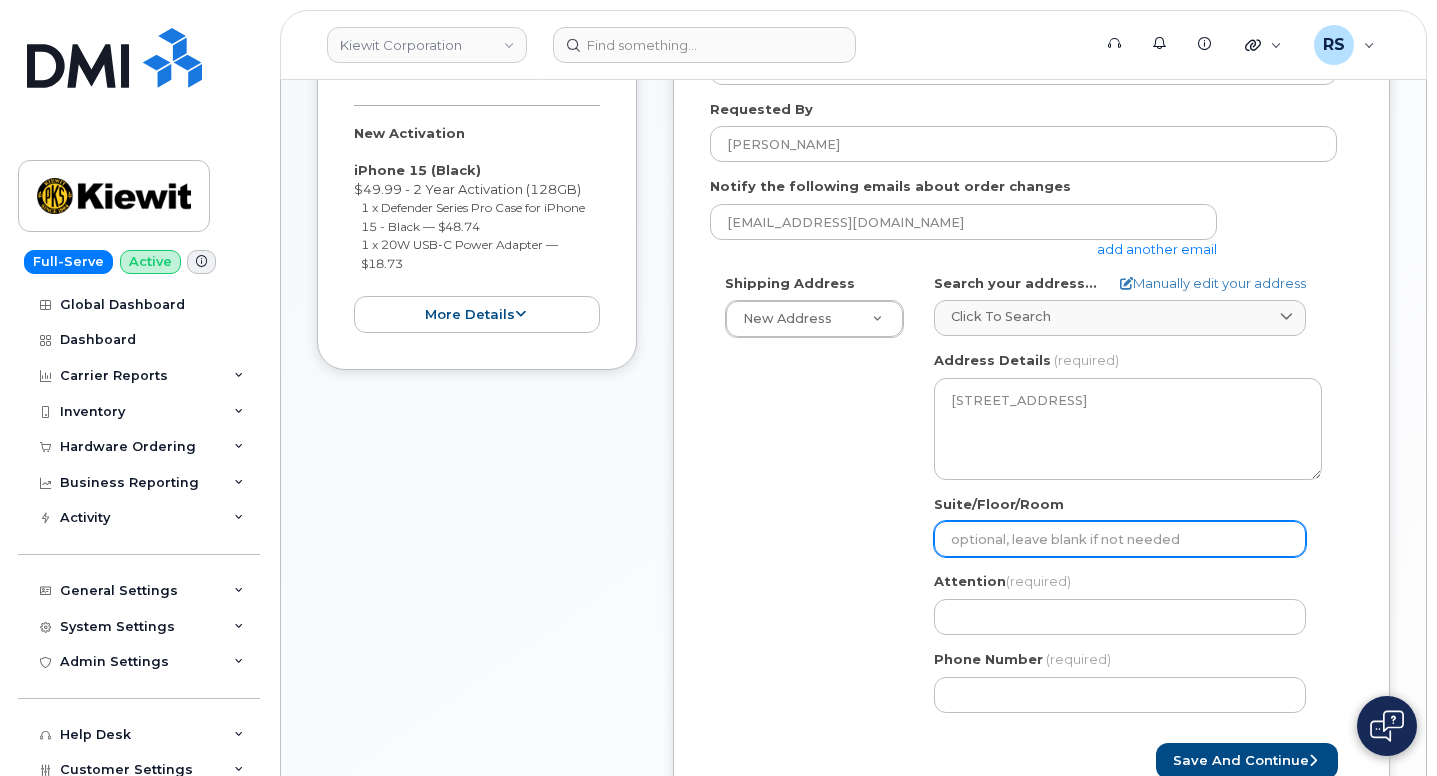 click on "Suite/Floor/Room" at bounding box center [1120, 539] 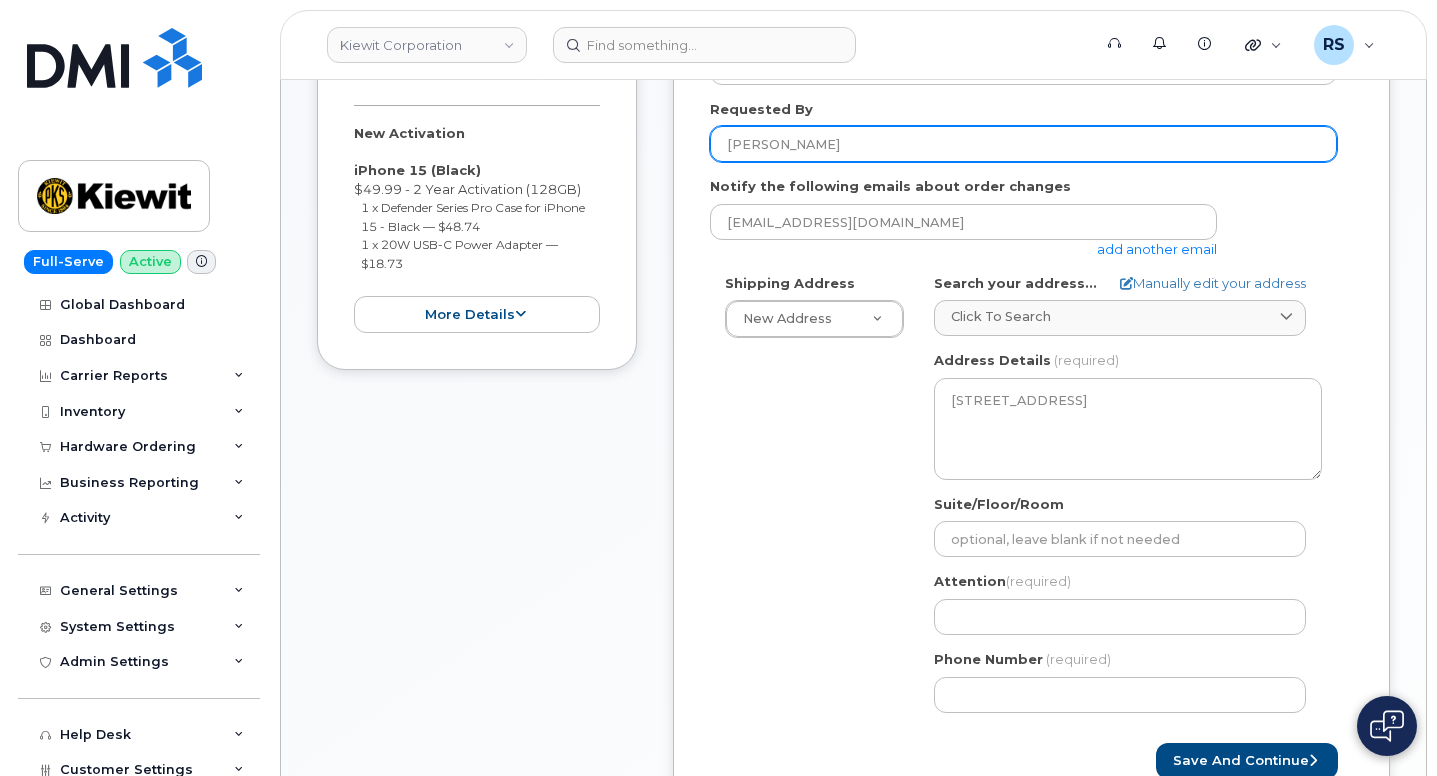drag, startPoint x: 855, startPoint y: 145, endPoint x: 706, endPoint y: 141, distance: 149.05368 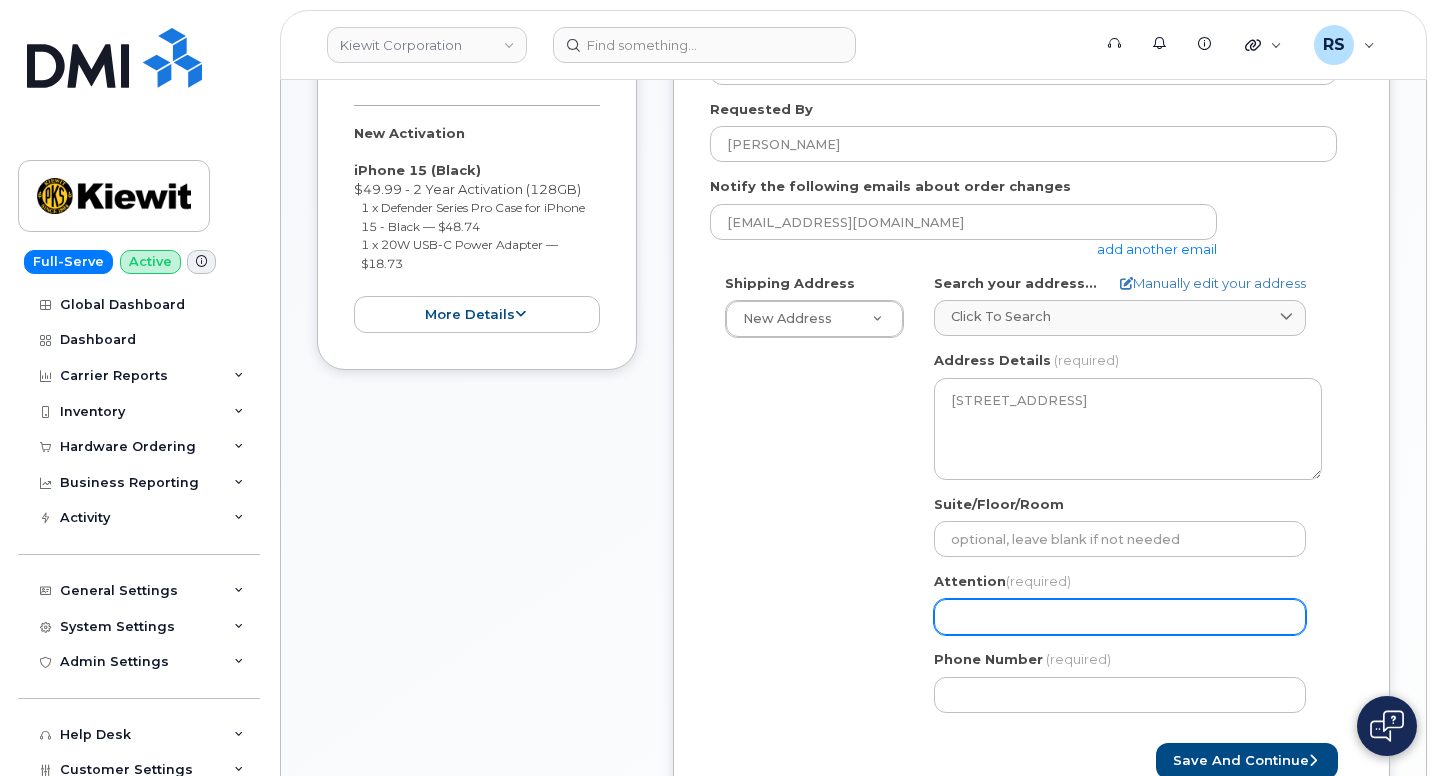 click on "Attention
(required)" at bounding box center (1120, 617) 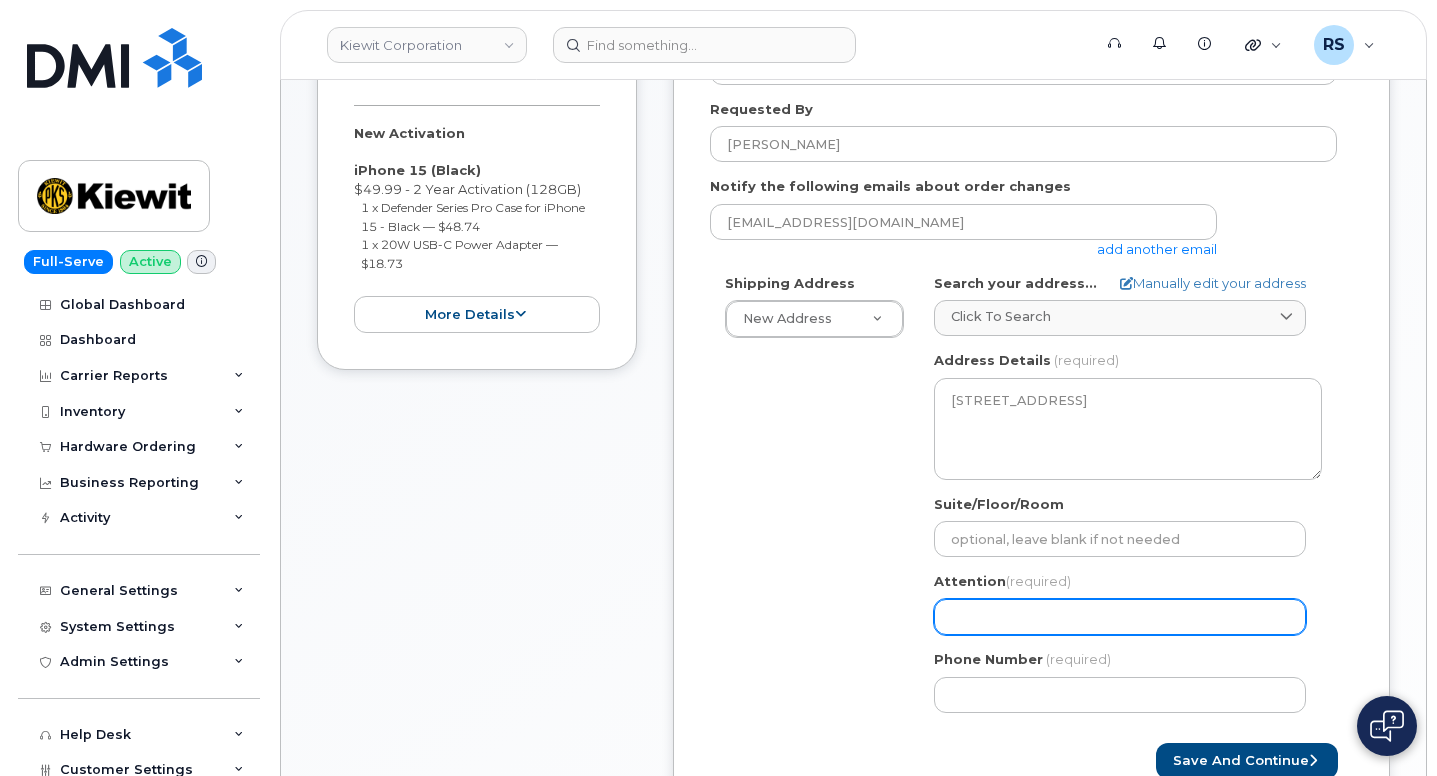 paste on "[PERSON_NAME]" 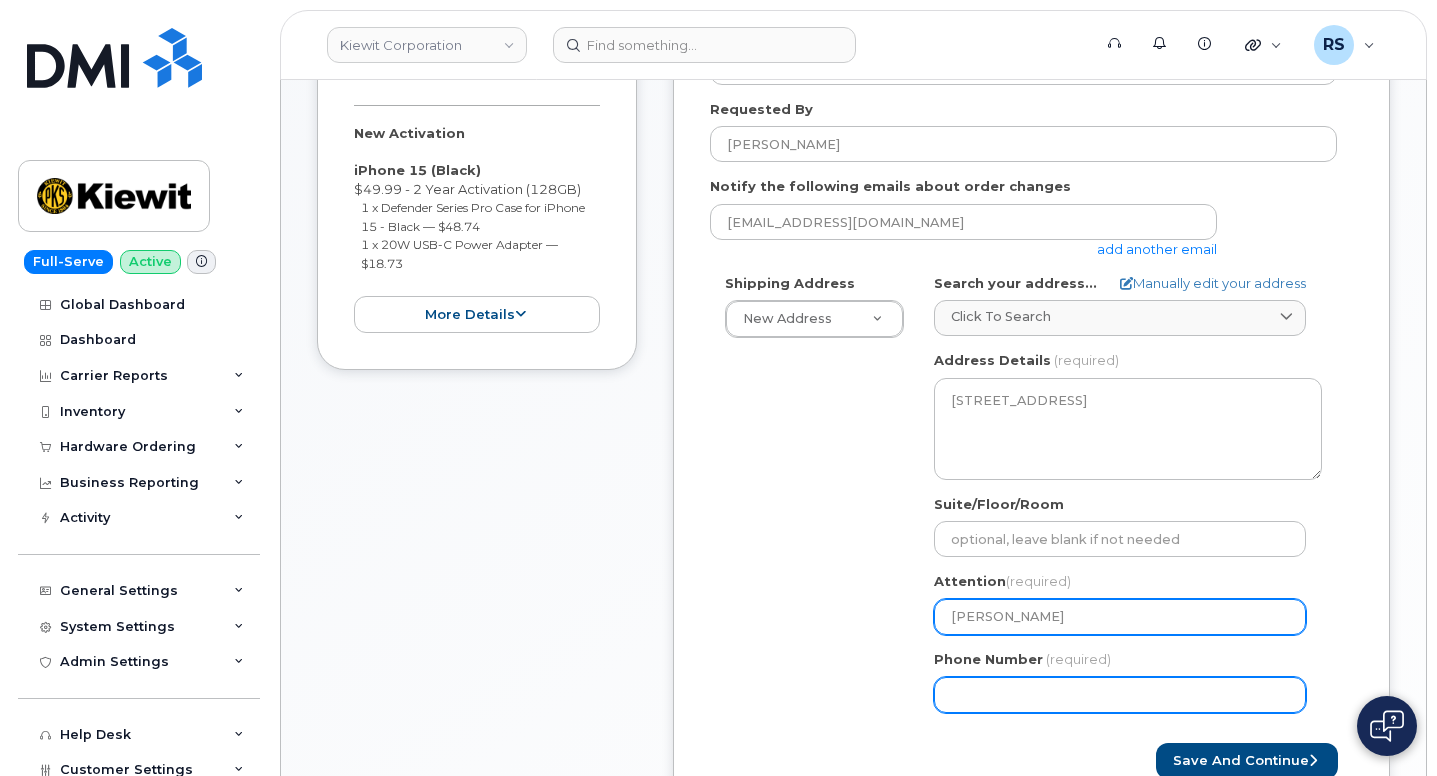 type on "[PERSON_NAME]" 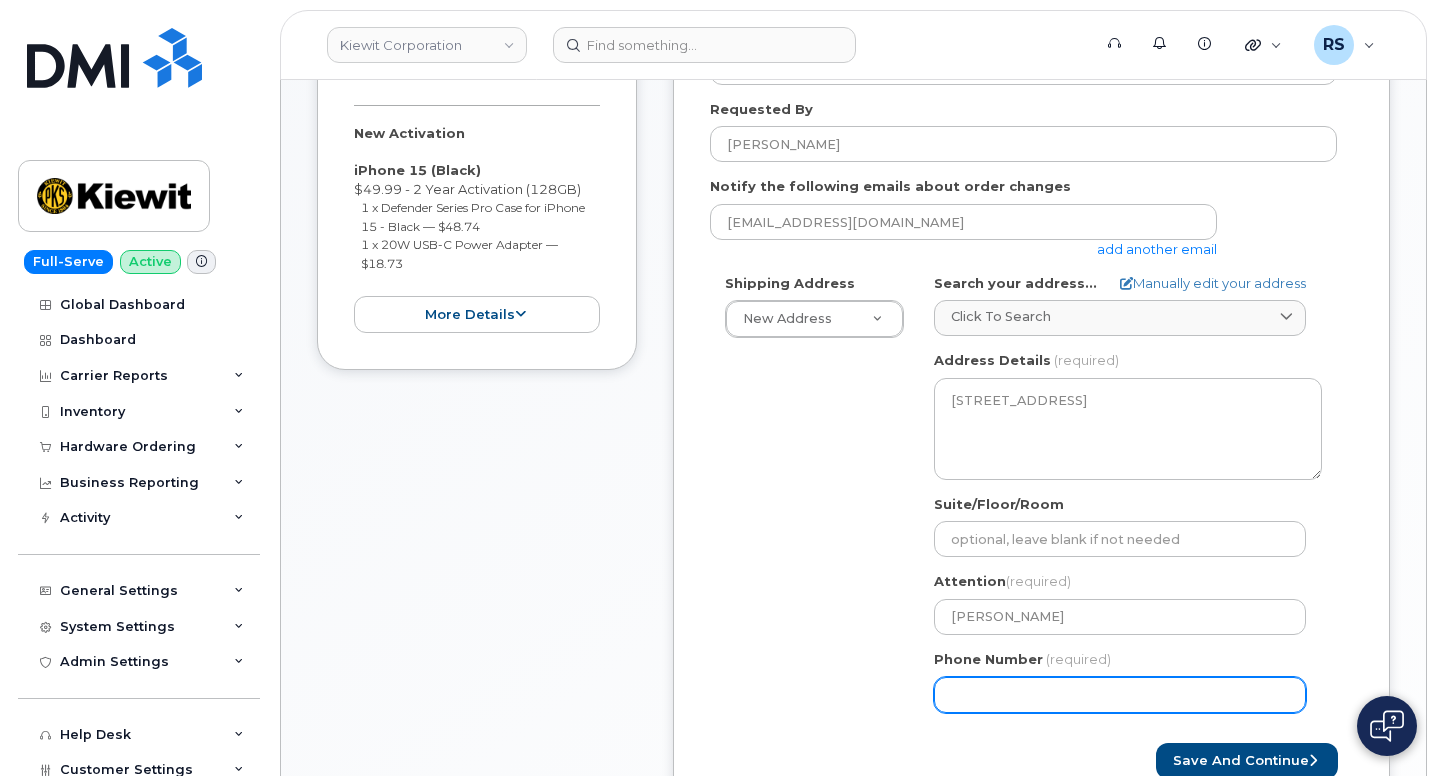 click on "Phone Number" at bounding box center [1120, 695] 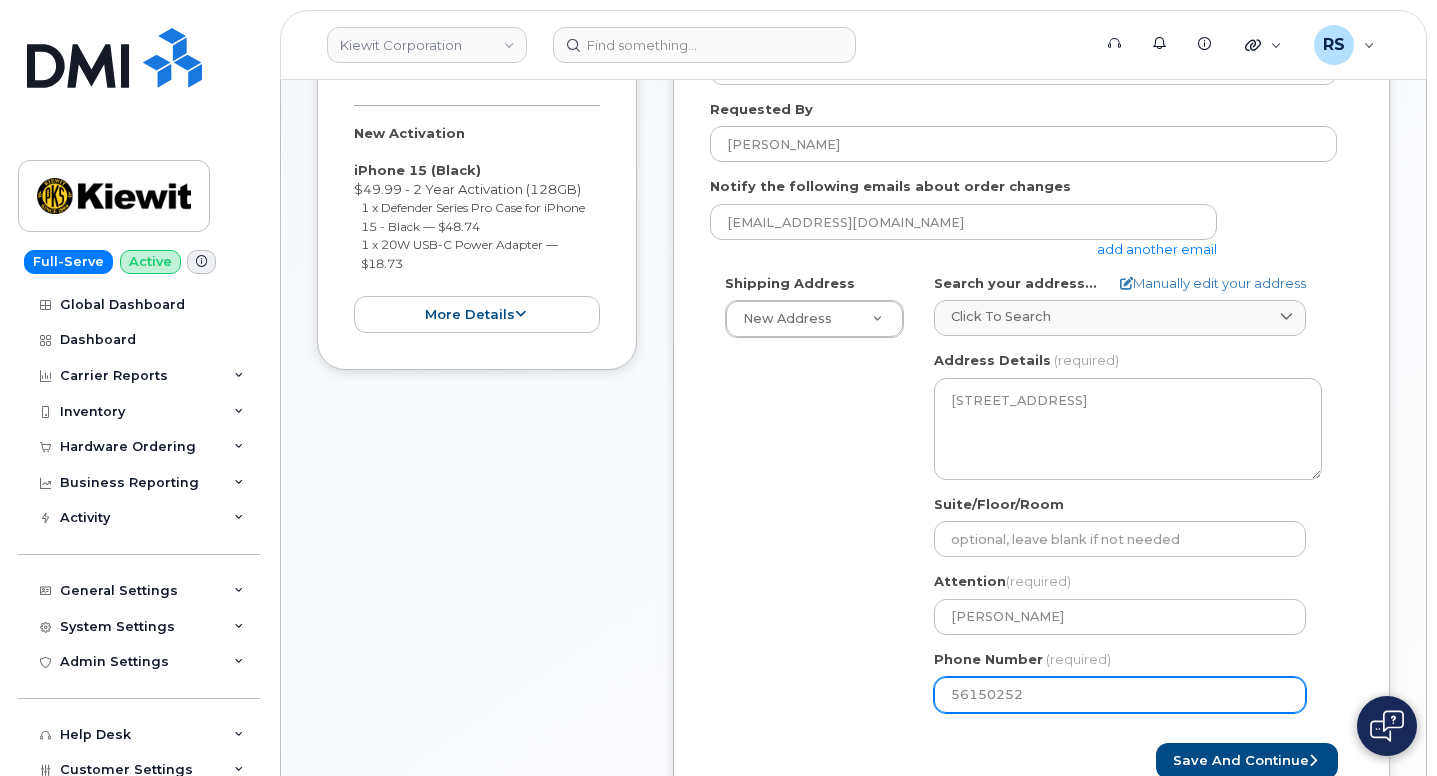 type on "561502529" 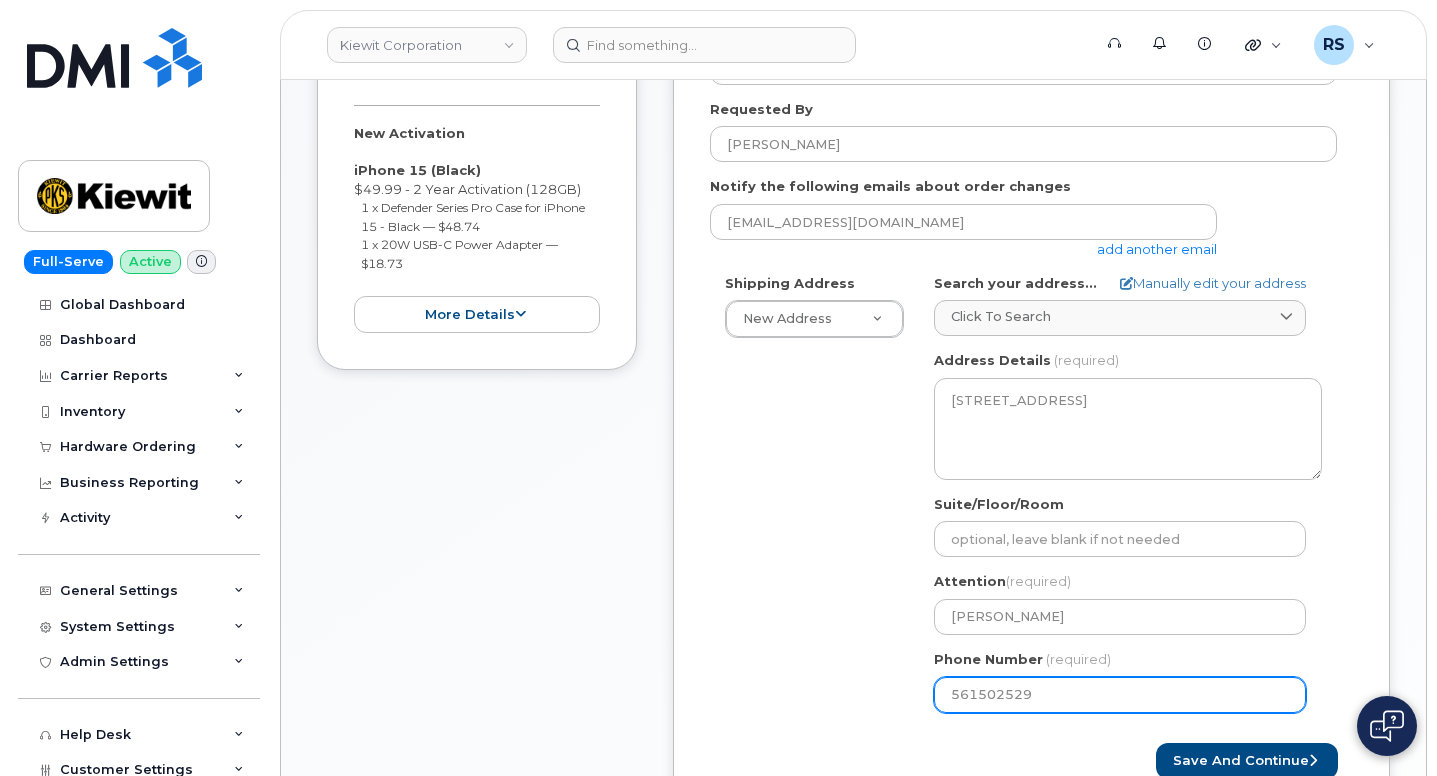 select 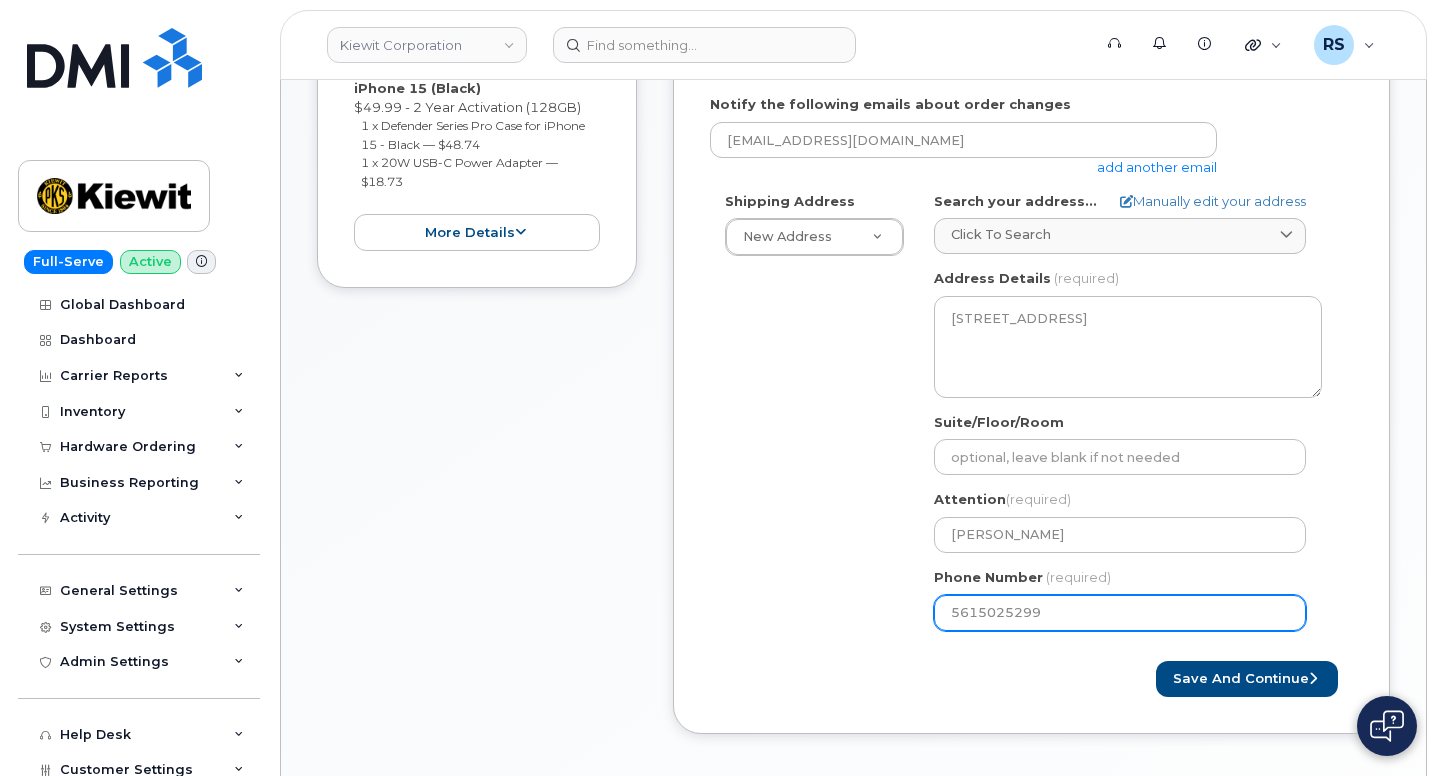 scroll, scrollTop: 667, scrollLeft: 0, axis: vertical 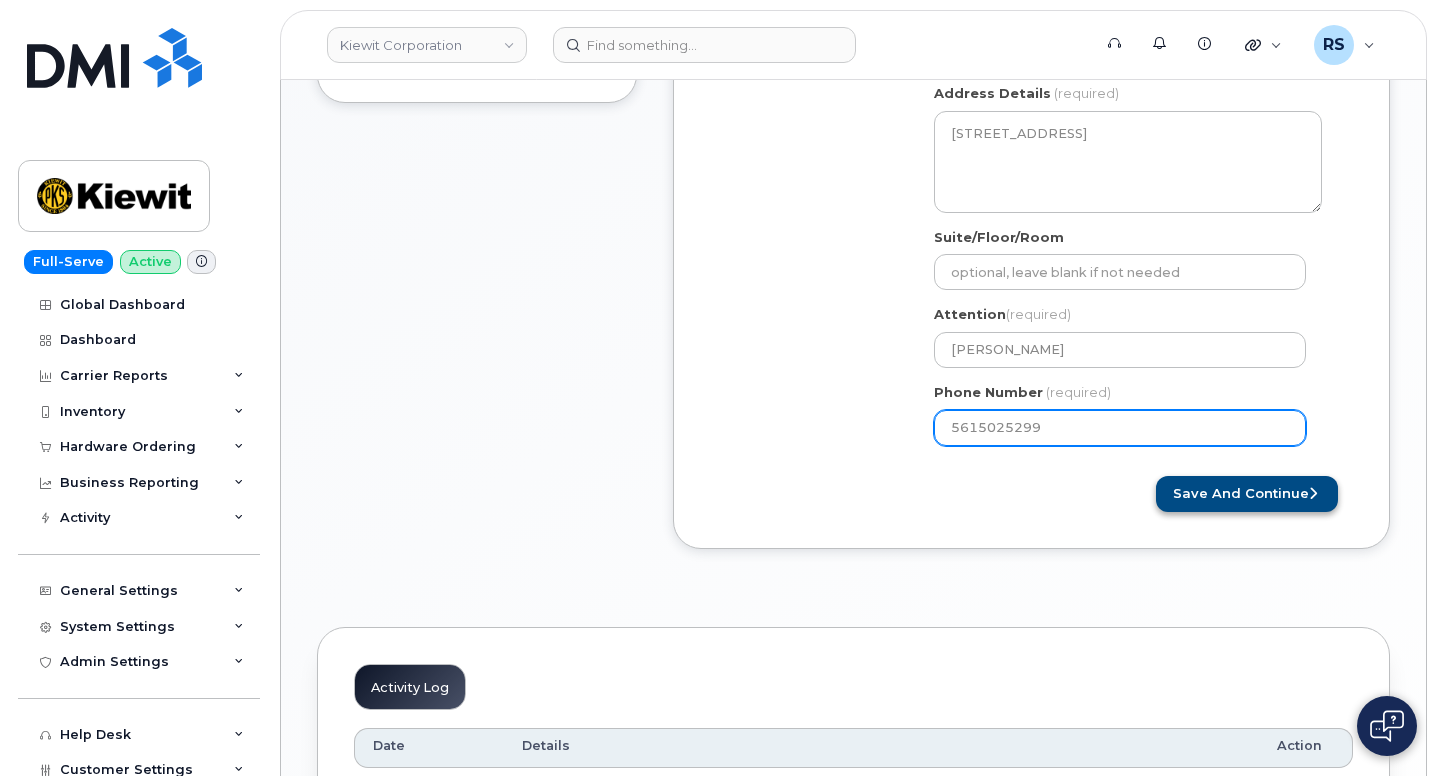 type on "5615025299" 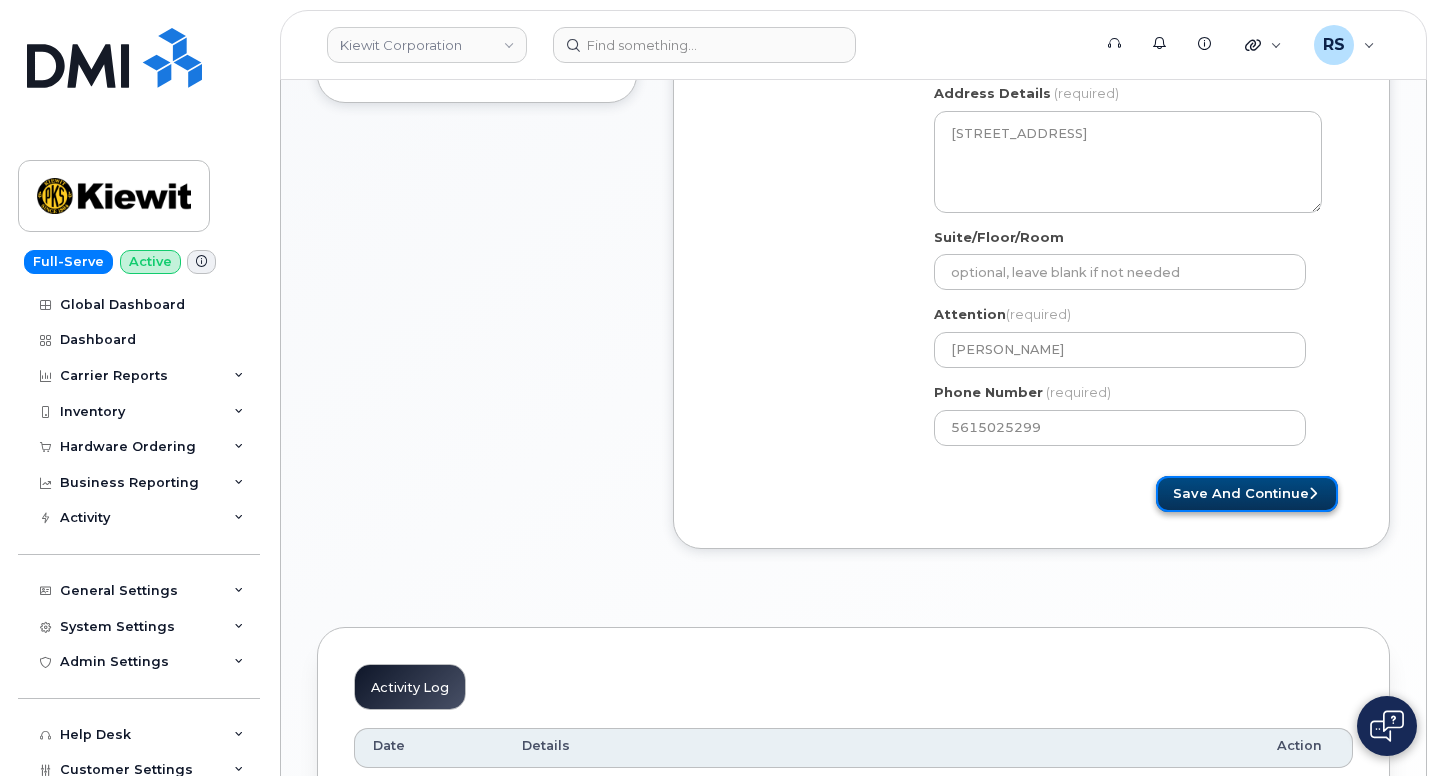 click on "Save and Continue" at bounding box center (1247, 494) 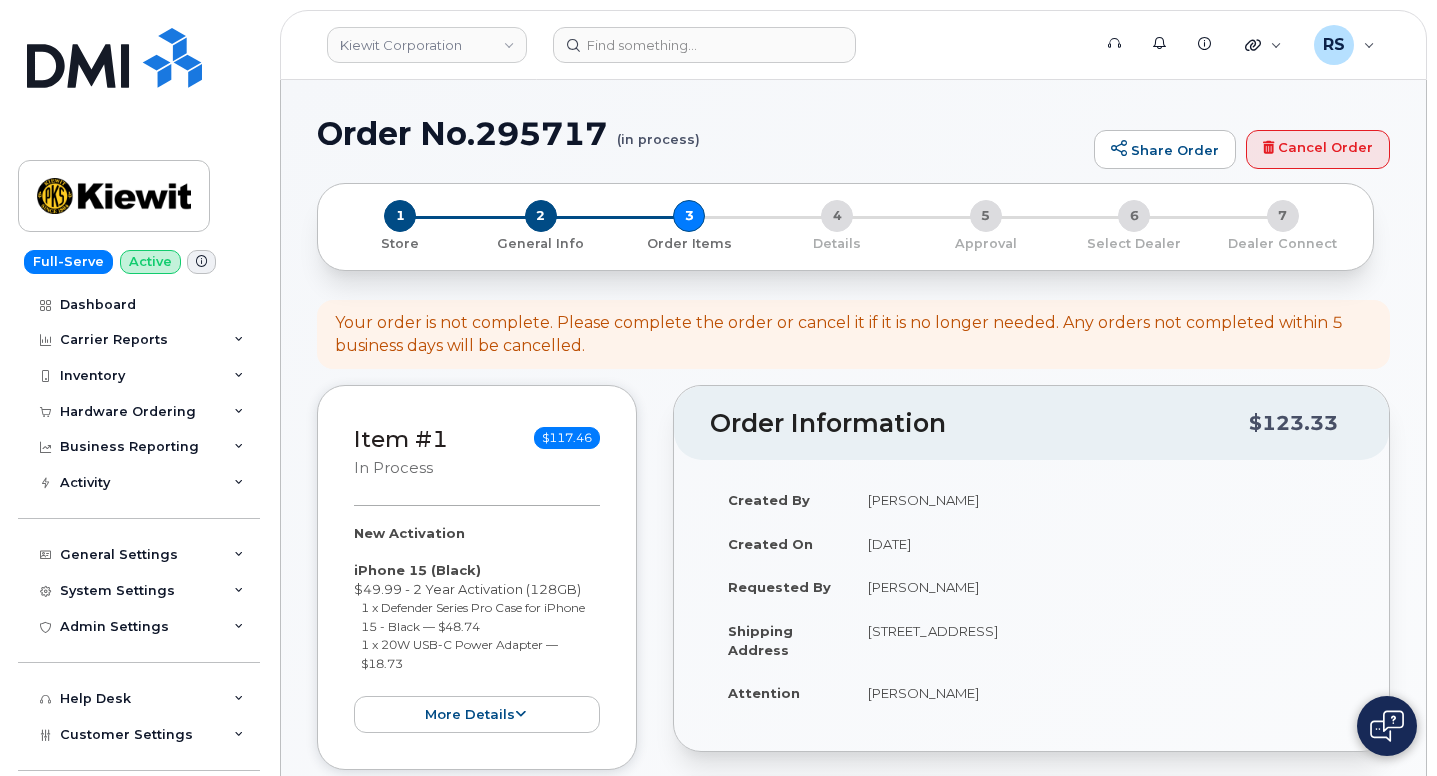select 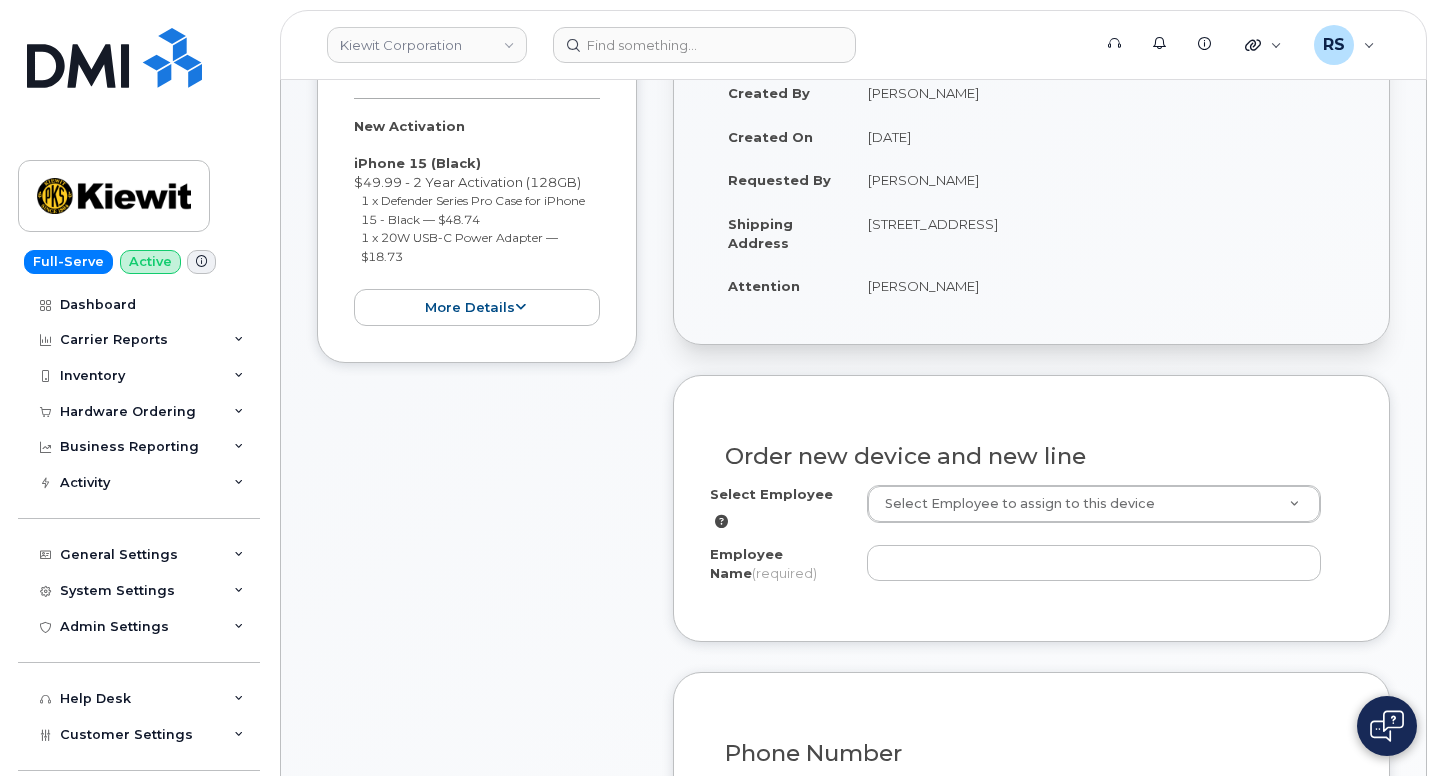 scroll, scrollTop: 467, scrollLeft: 0, axis: vertical 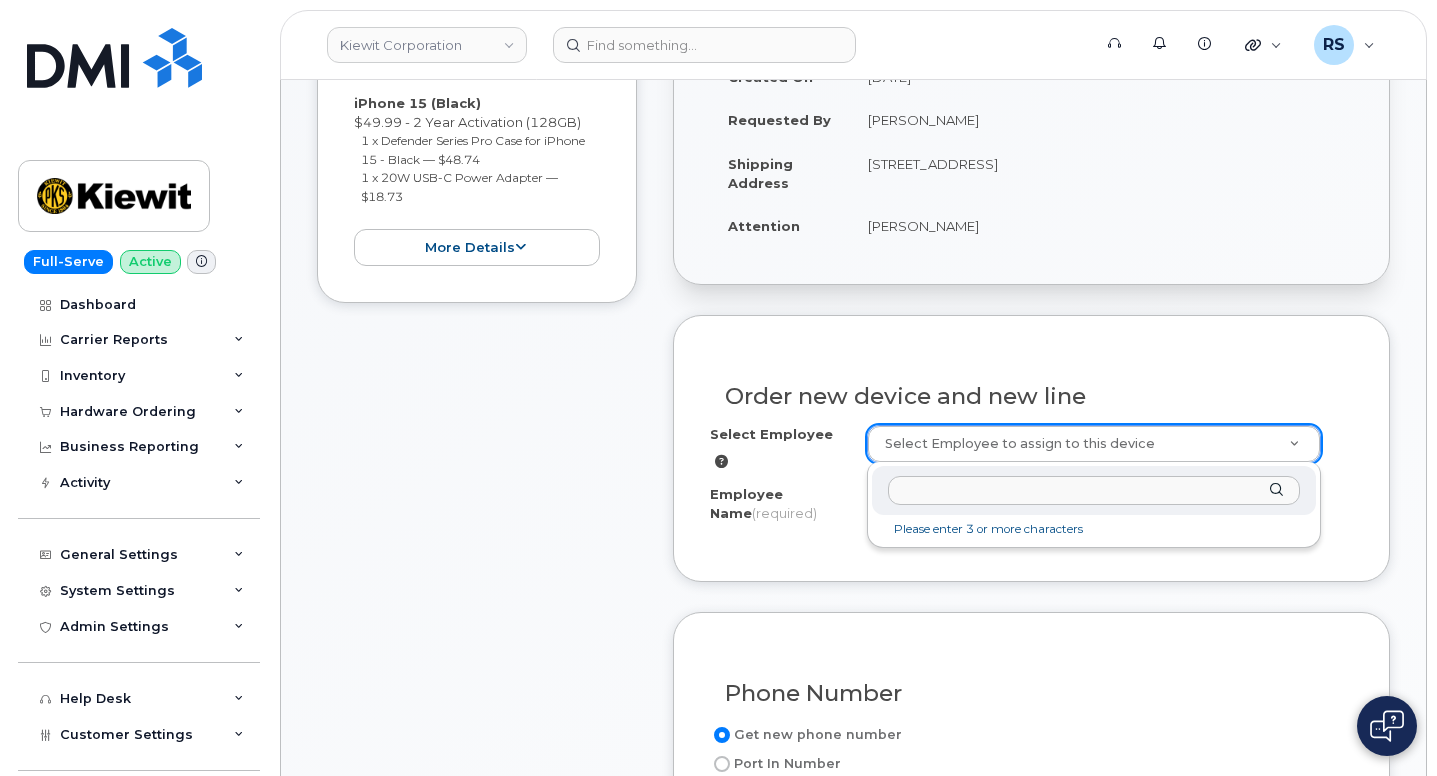 click at bounding box center [1094, 490] 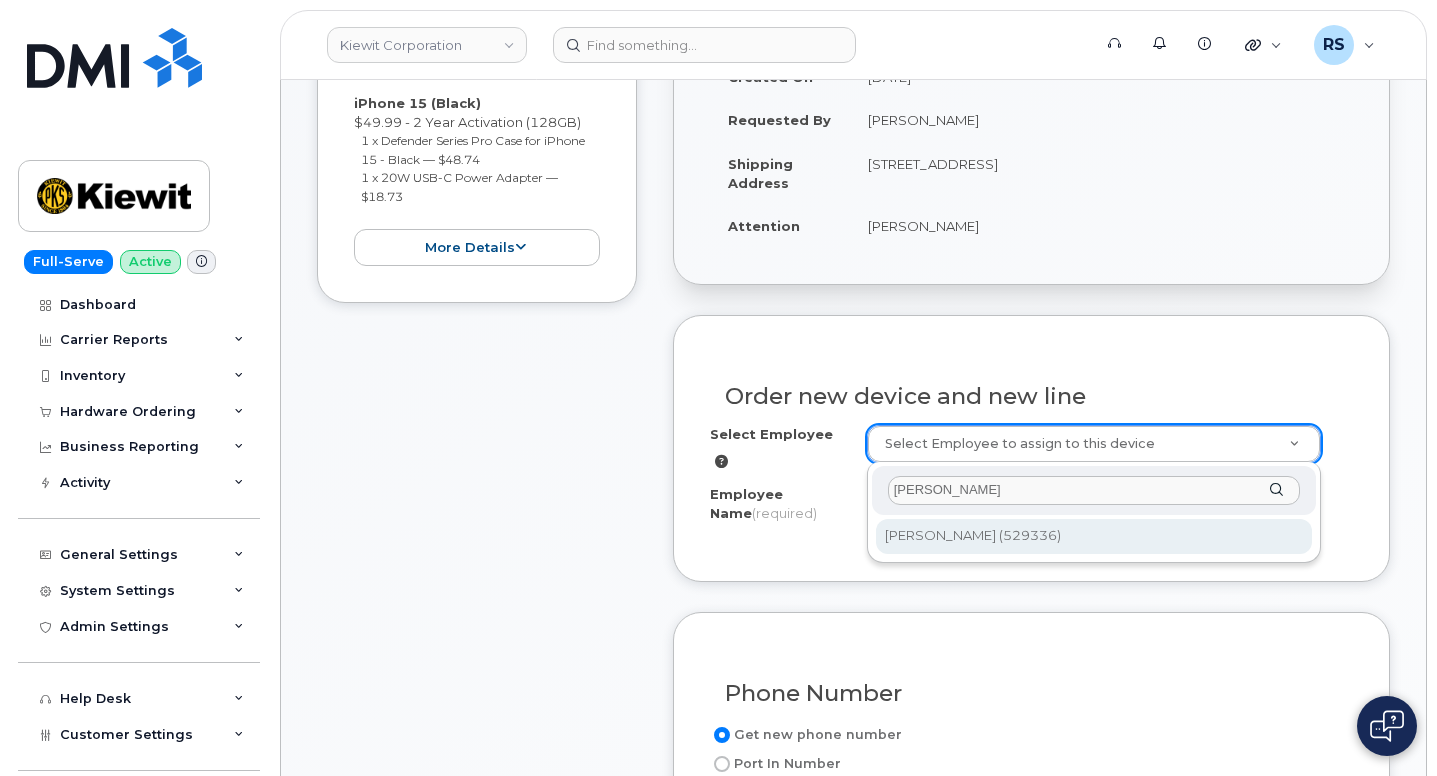 type on "[PERSON_NAME]" 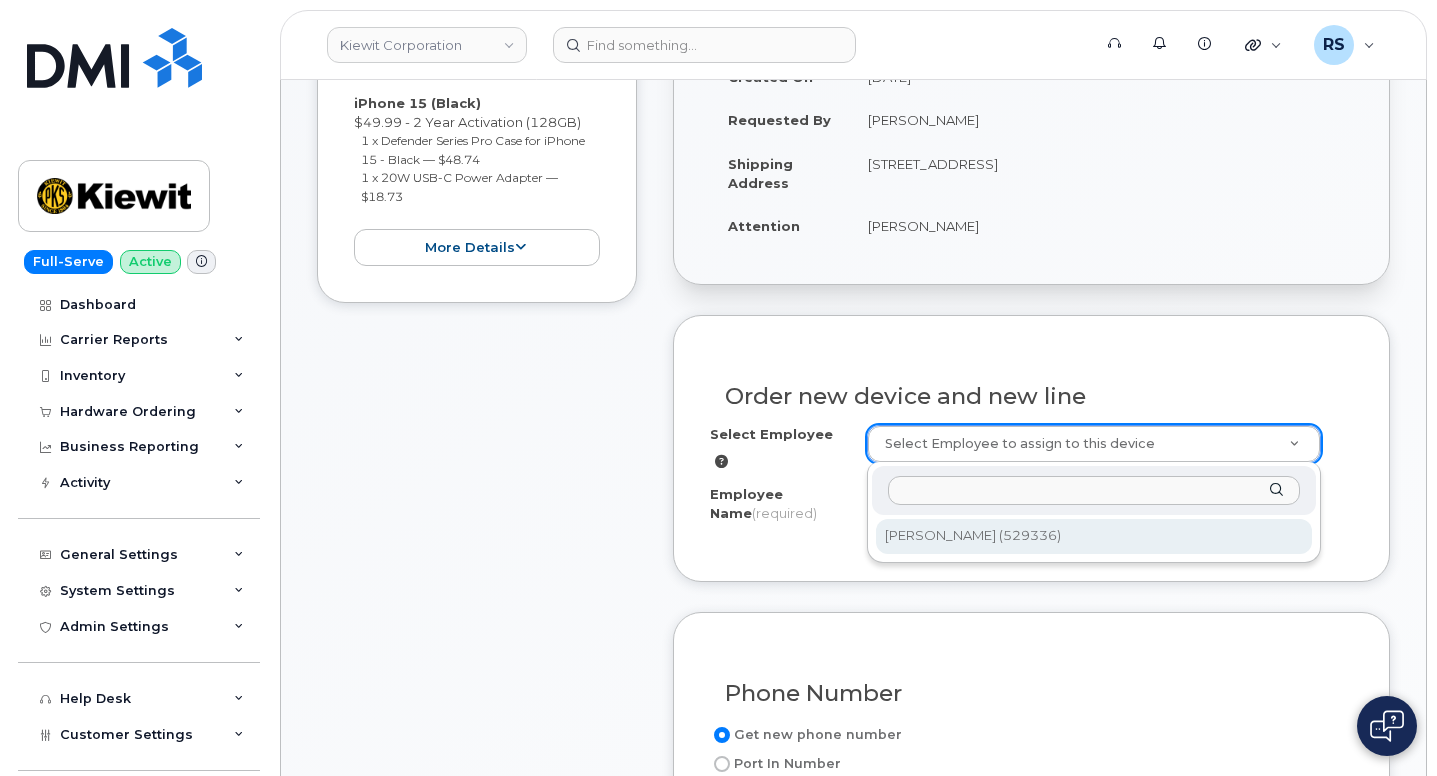type on "[PERSON_NAME]" 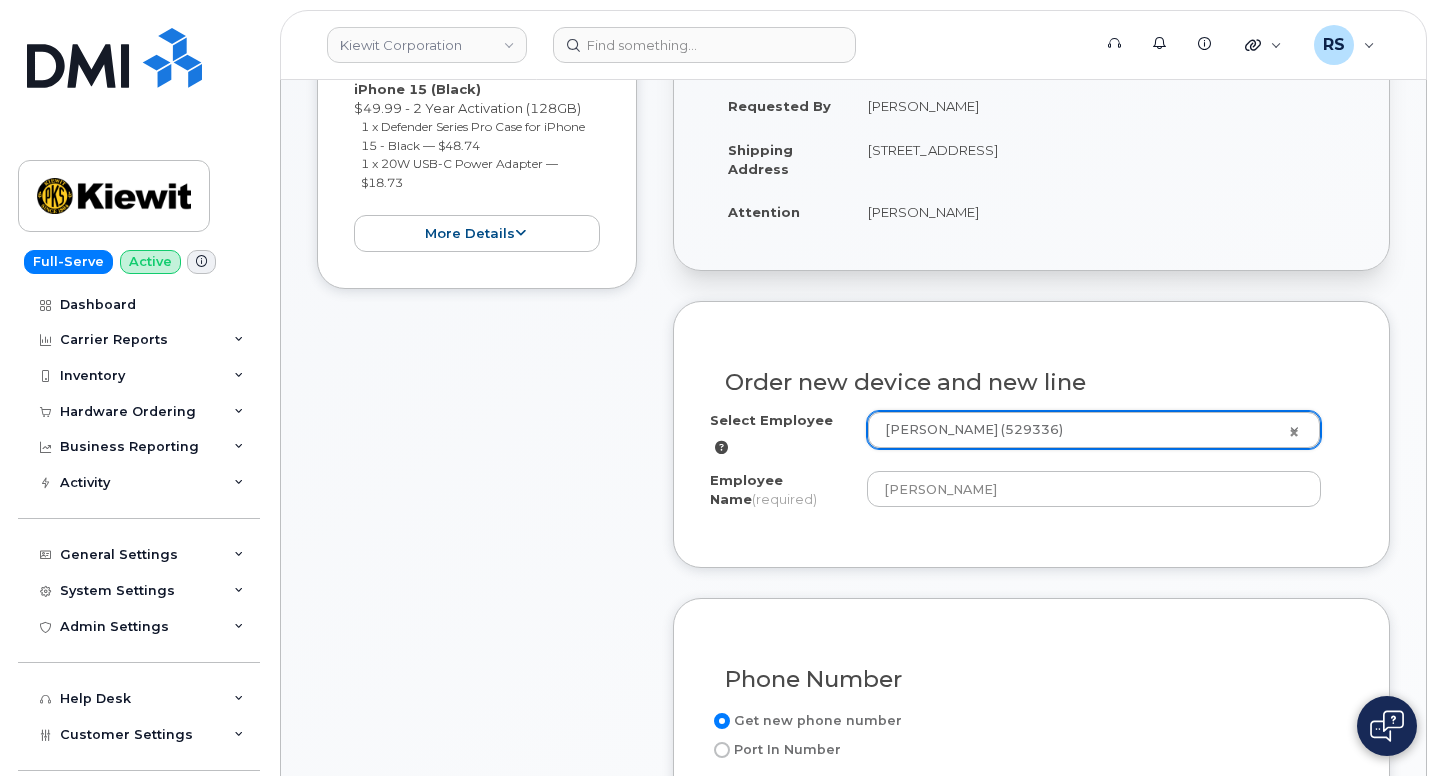 scroll, scrollTop: 467, scrollLeft: 0, axis: vertical 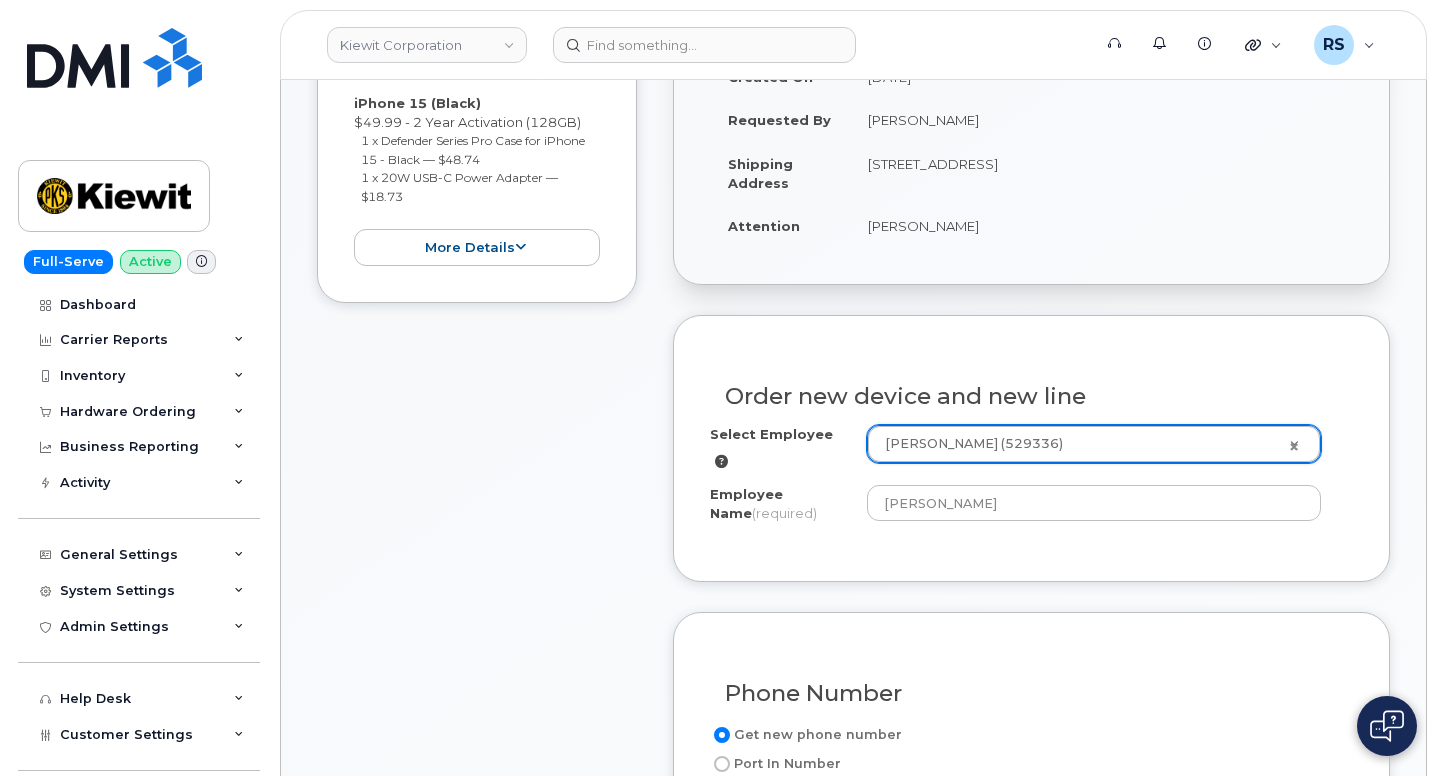 click on "[STREET_ADDRESS]" at bounding box center [1101, 173] 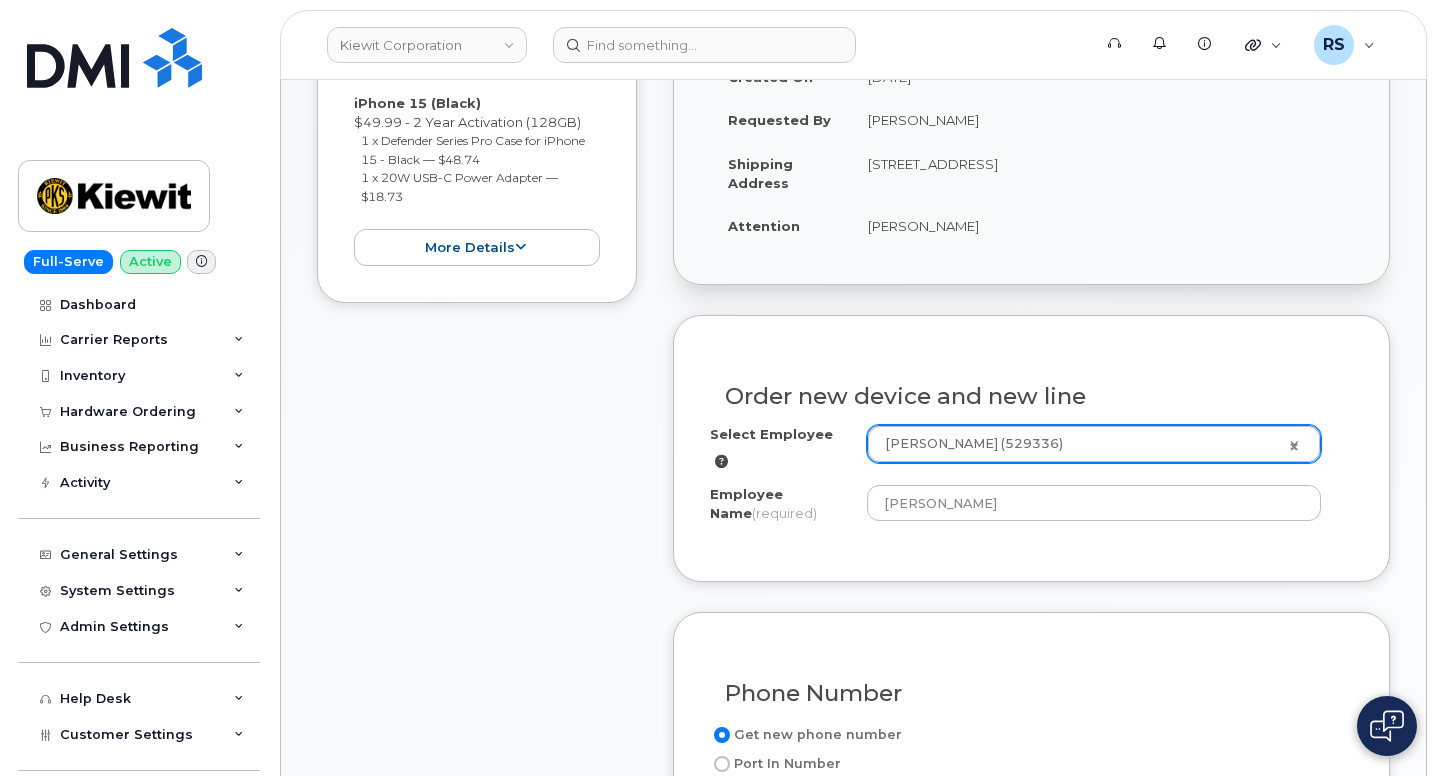 click on "[STREET_ADDRESS]" at bounding box center [1101, 173] 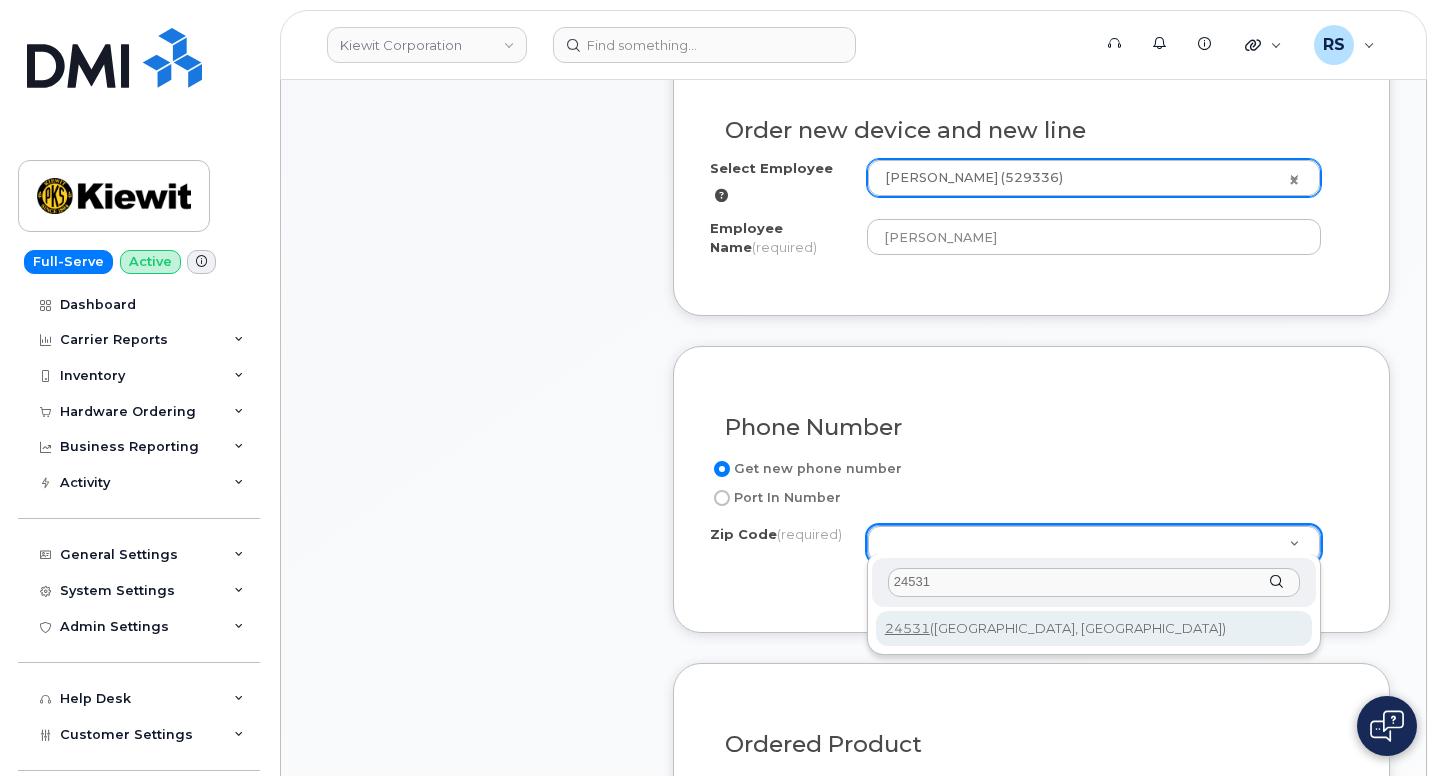 type on "24531" 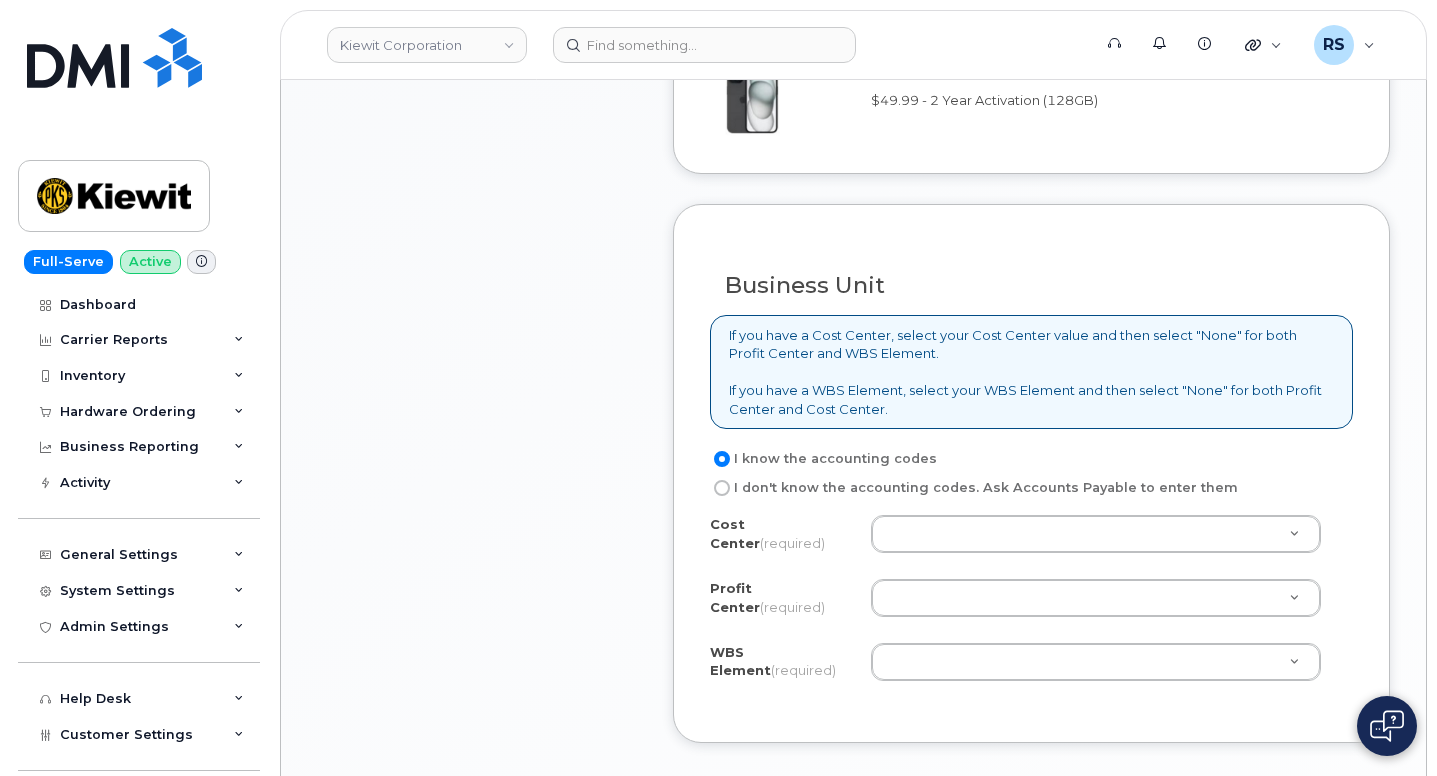 scroll, scrollTop: 1467, scrollLeft: 0, axis: vertical 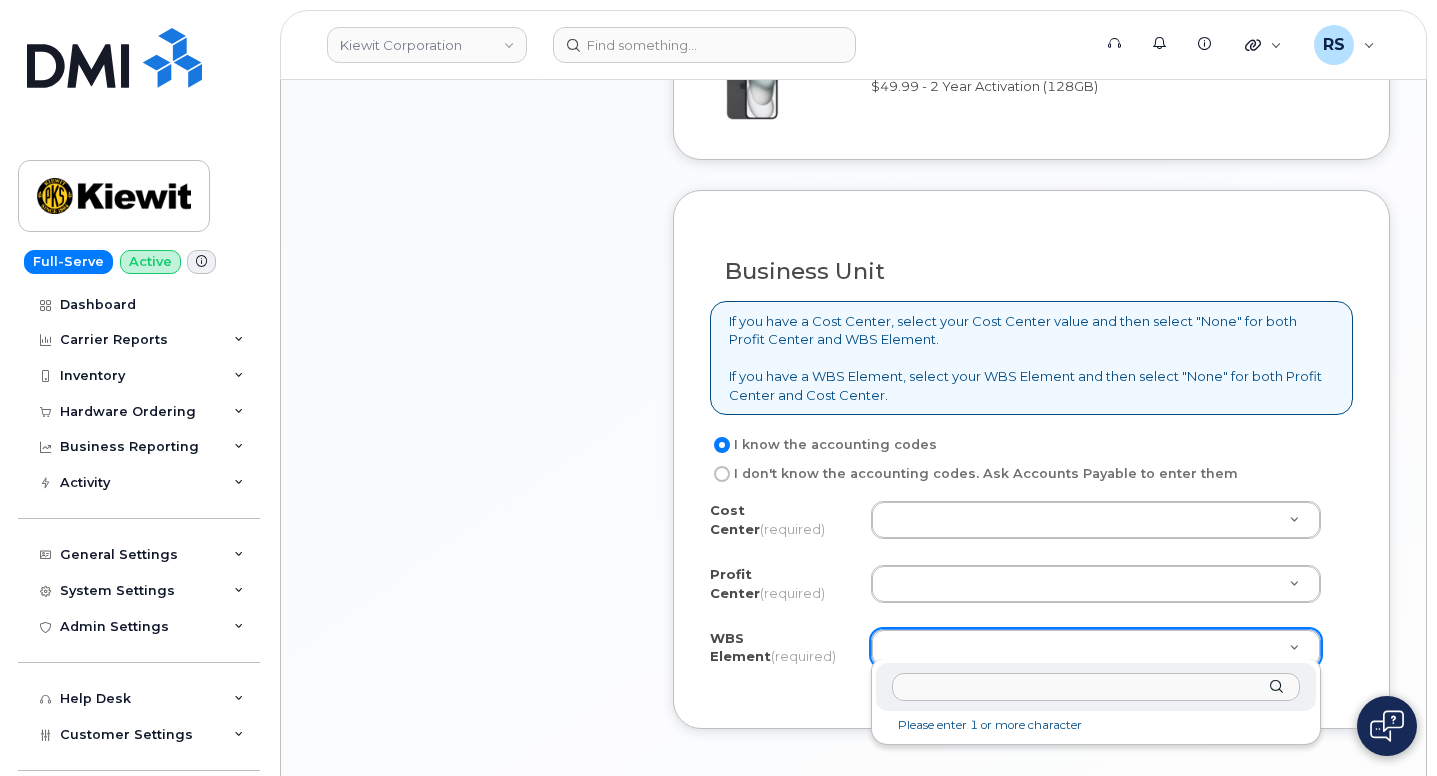 click at bounding box center (1096, 687) 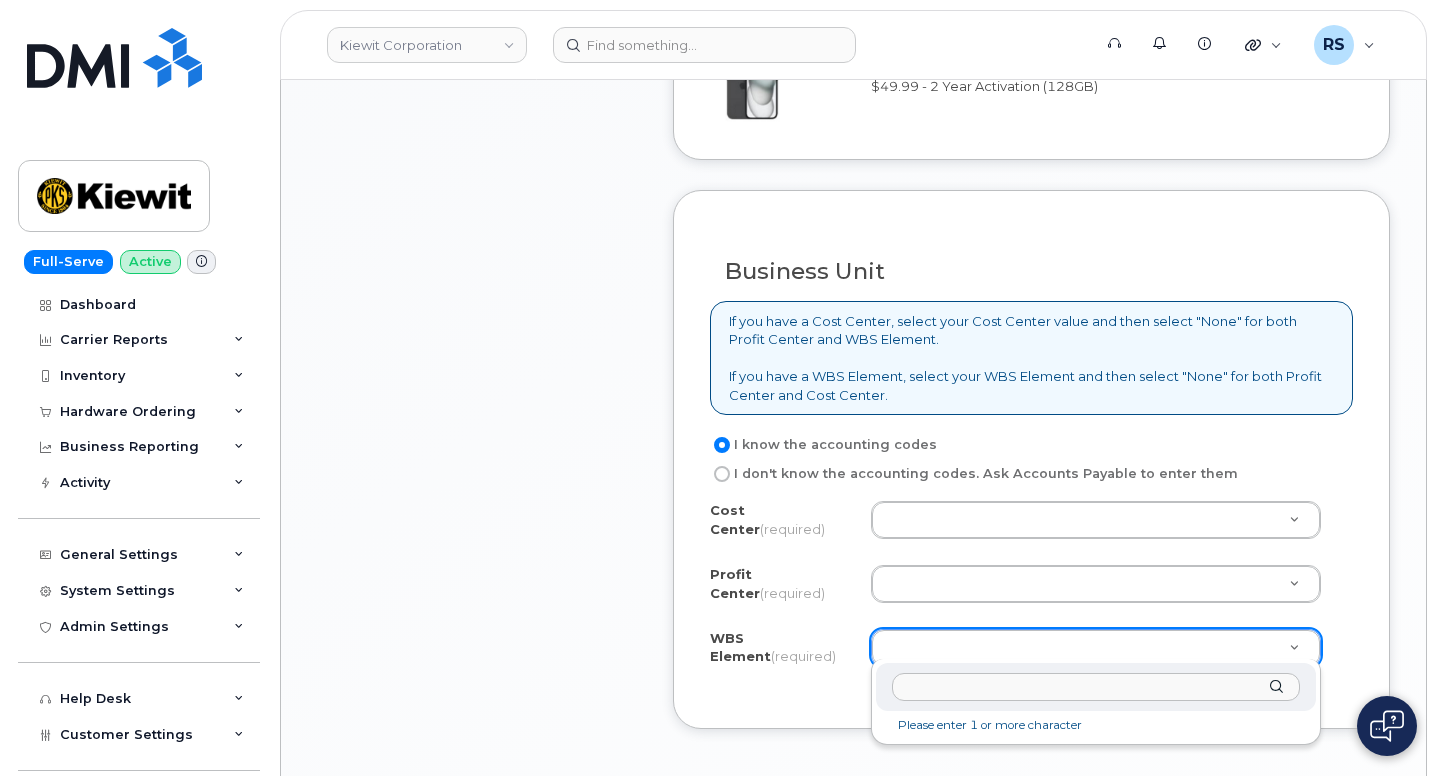 click at bounding box center (1096, 687) 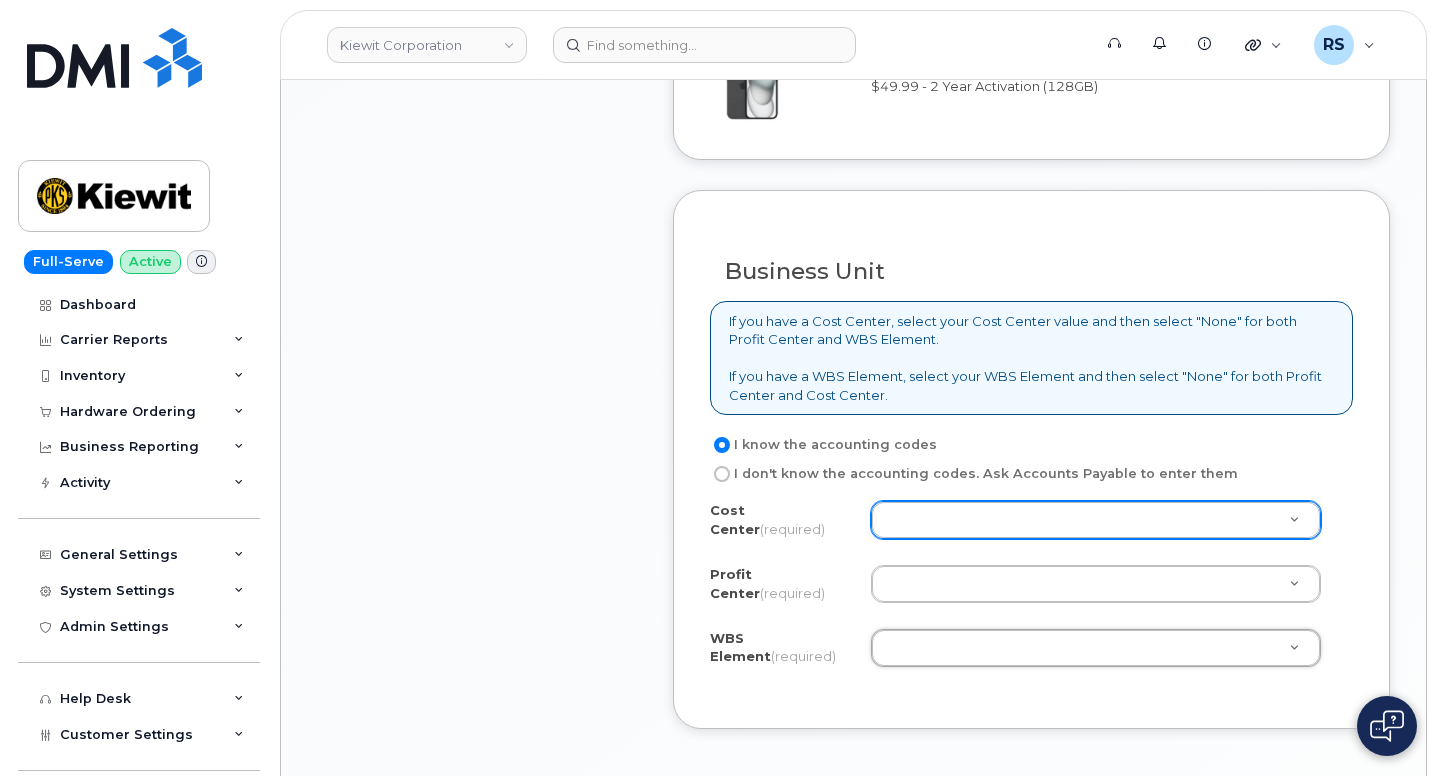 type on "1" 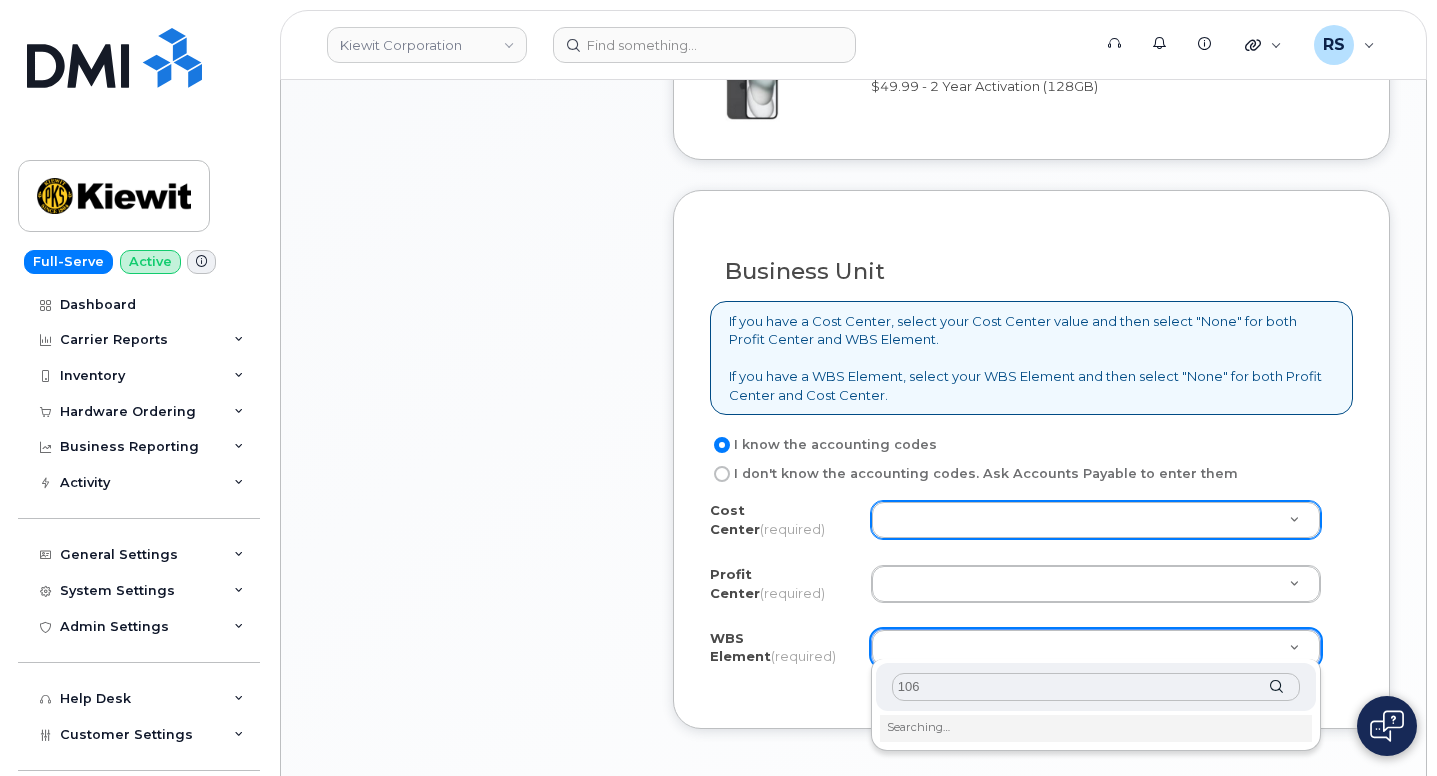 type on "1061" 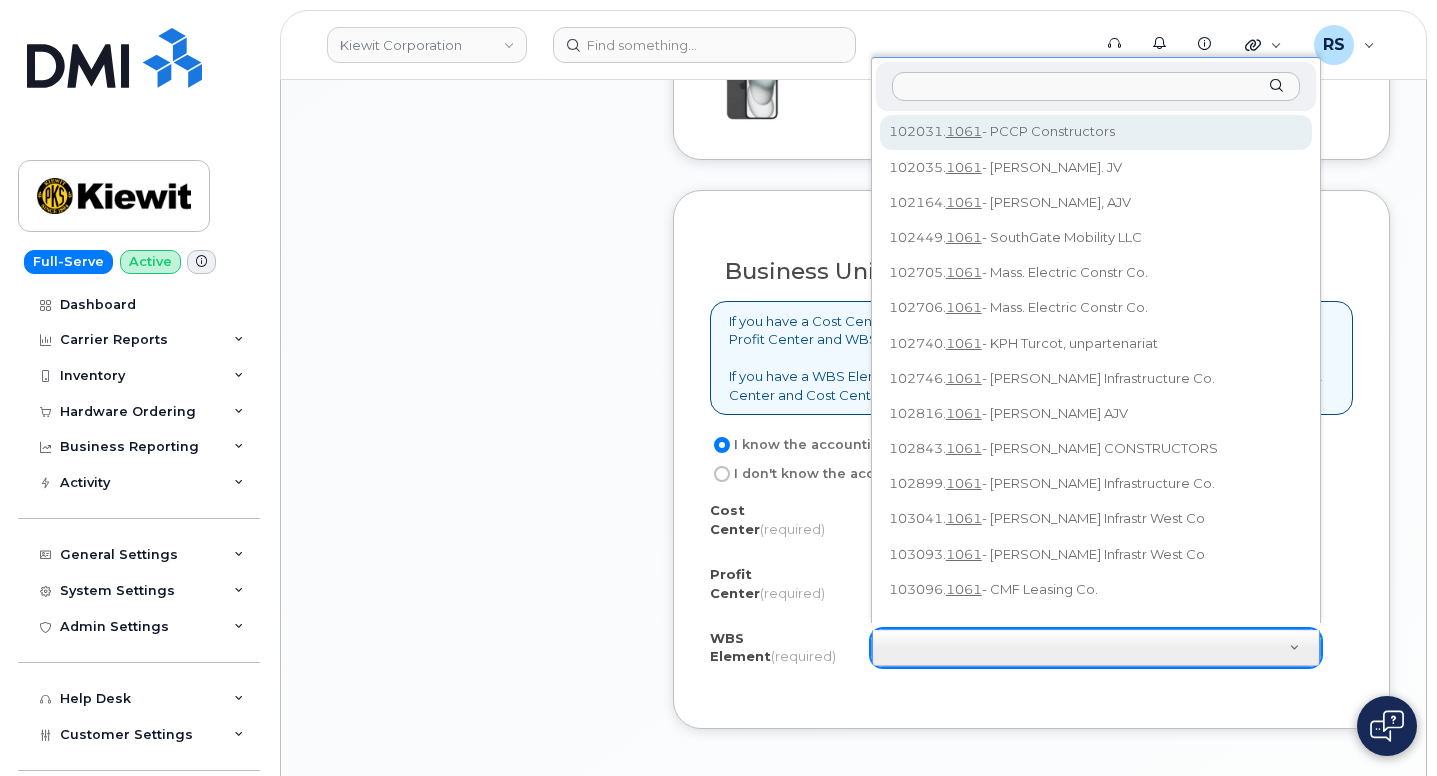 drag, startPoint x: 791, startPoint y: 683, endPoint x: 877, endPoint y: 698, distance: 87.29834 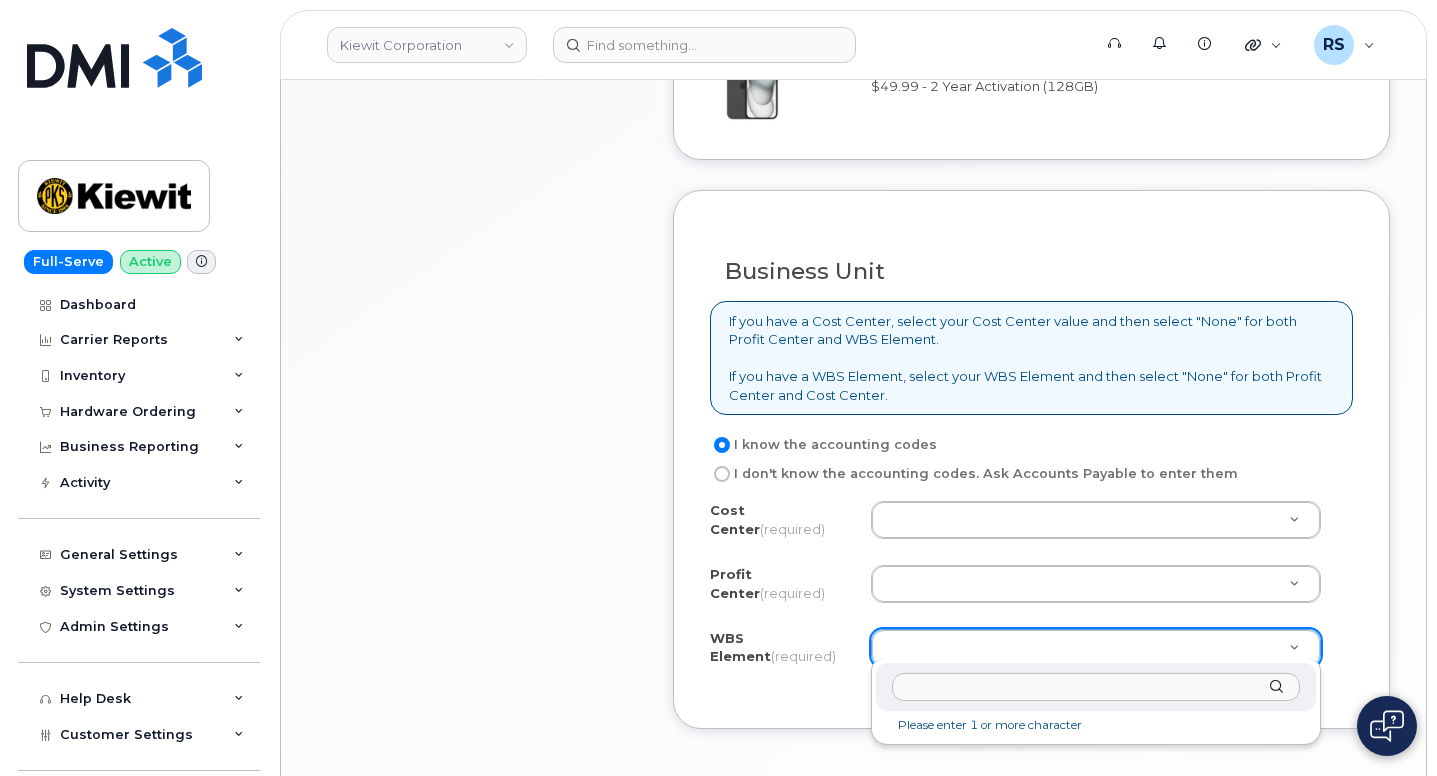 click at bounding box center (1096, 687) 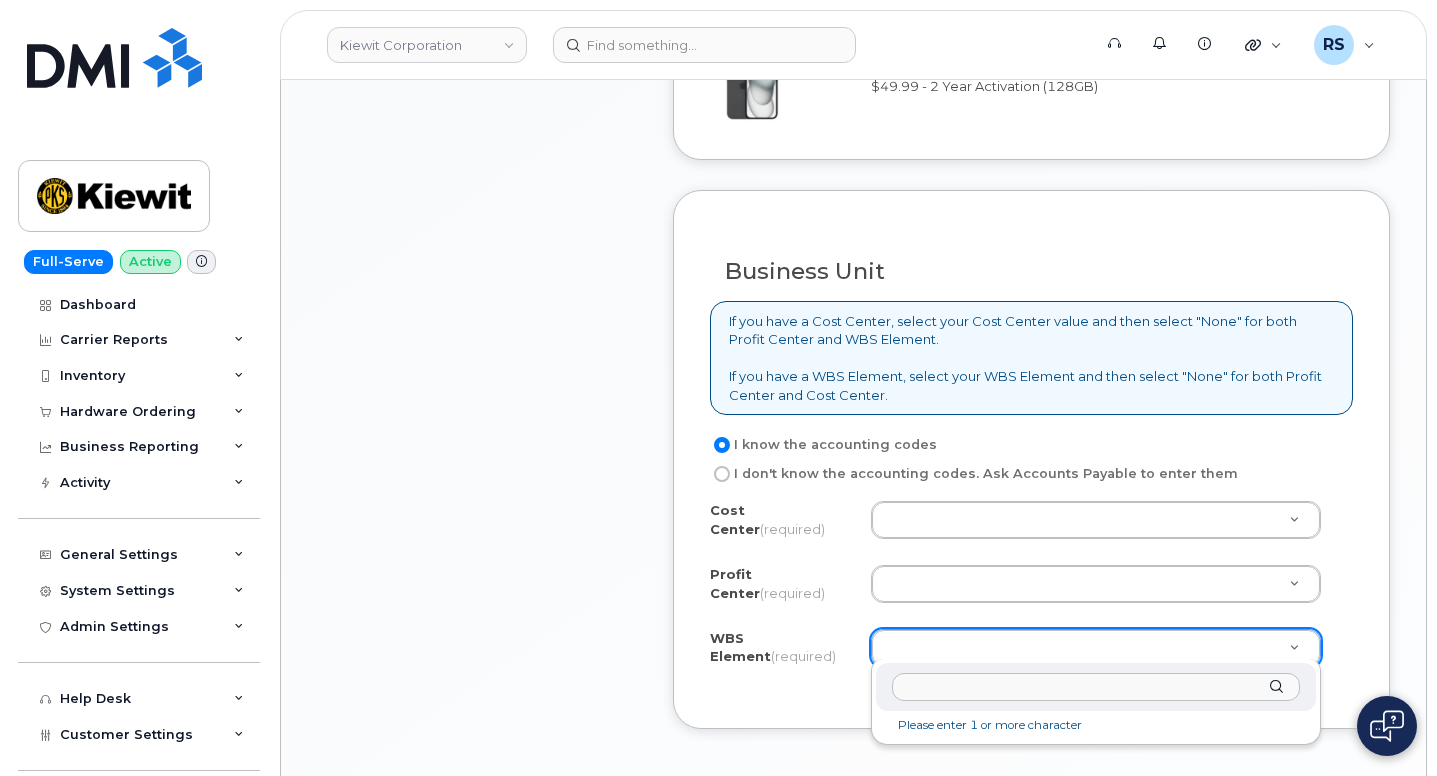 click at bounding box center [1096, 687] 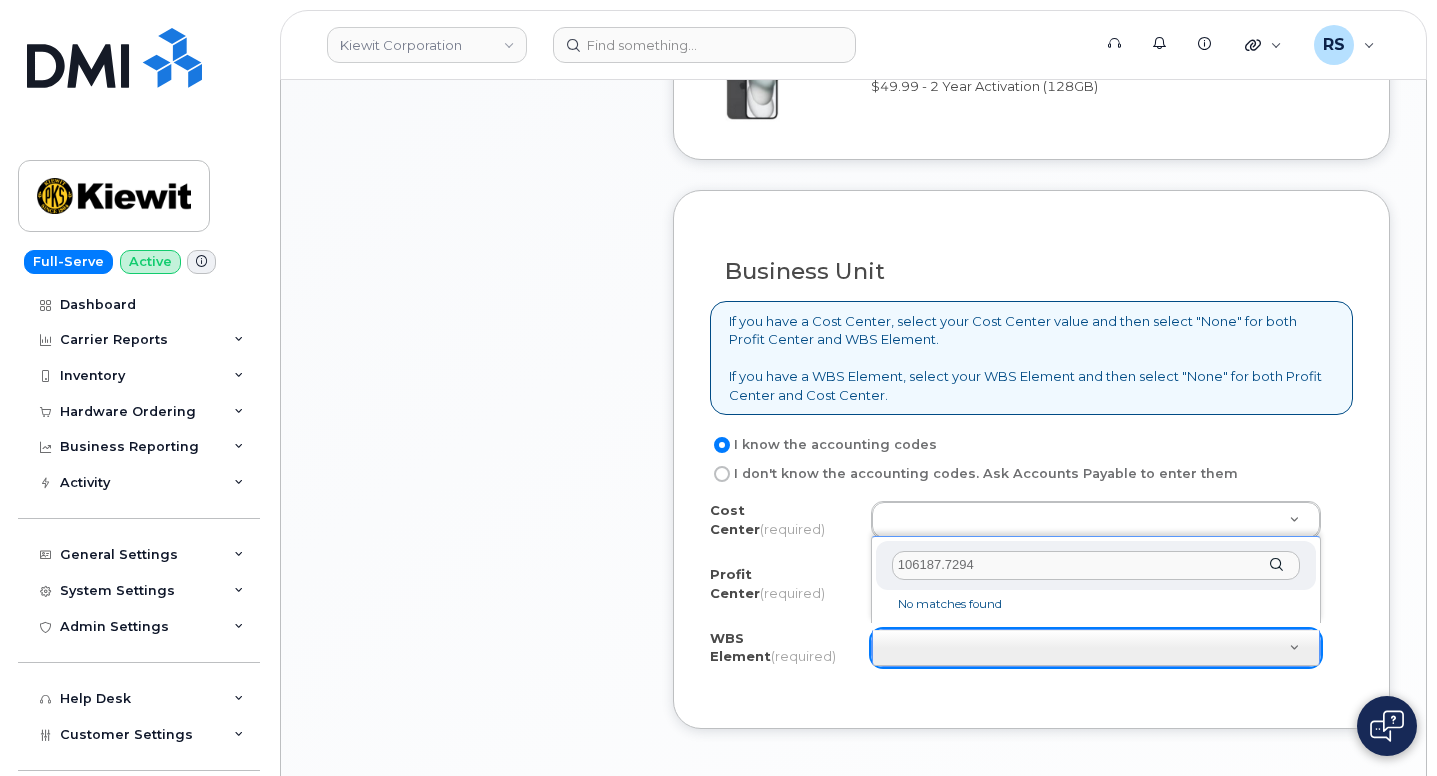 click on "106187.7294" at bounding box center (1096, 565) 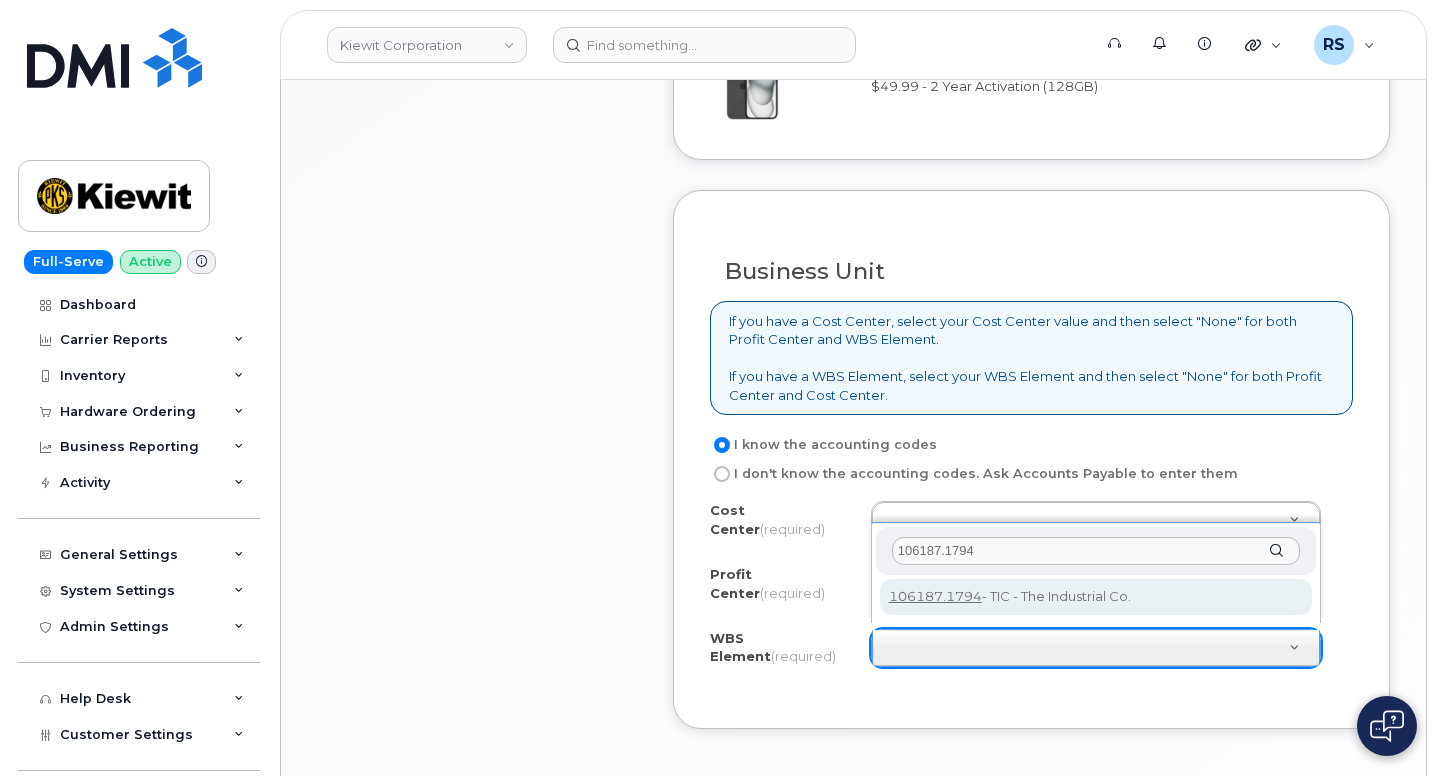 type on "106187.1794" 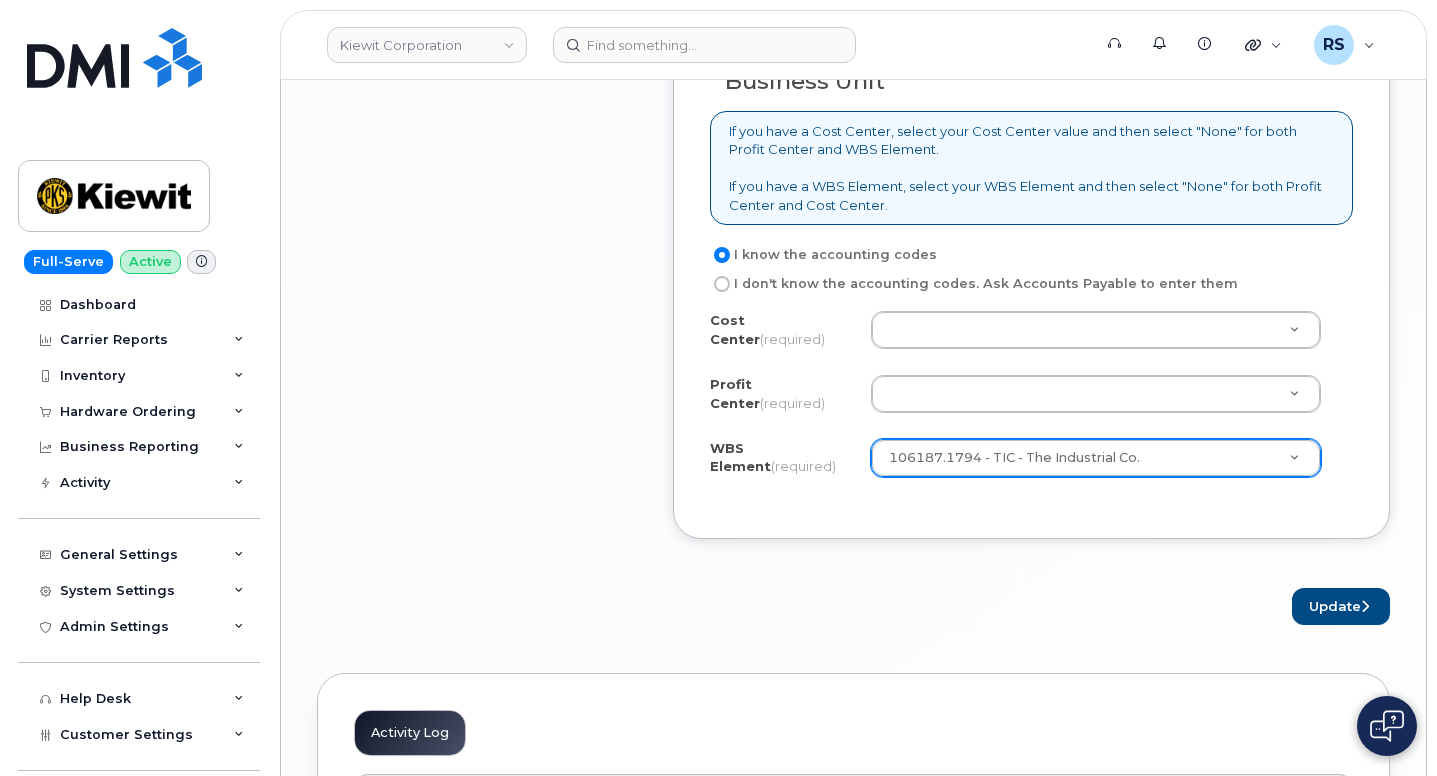 scroll, scrollTop: 1667, scrollLeft: 0, axis: vertical 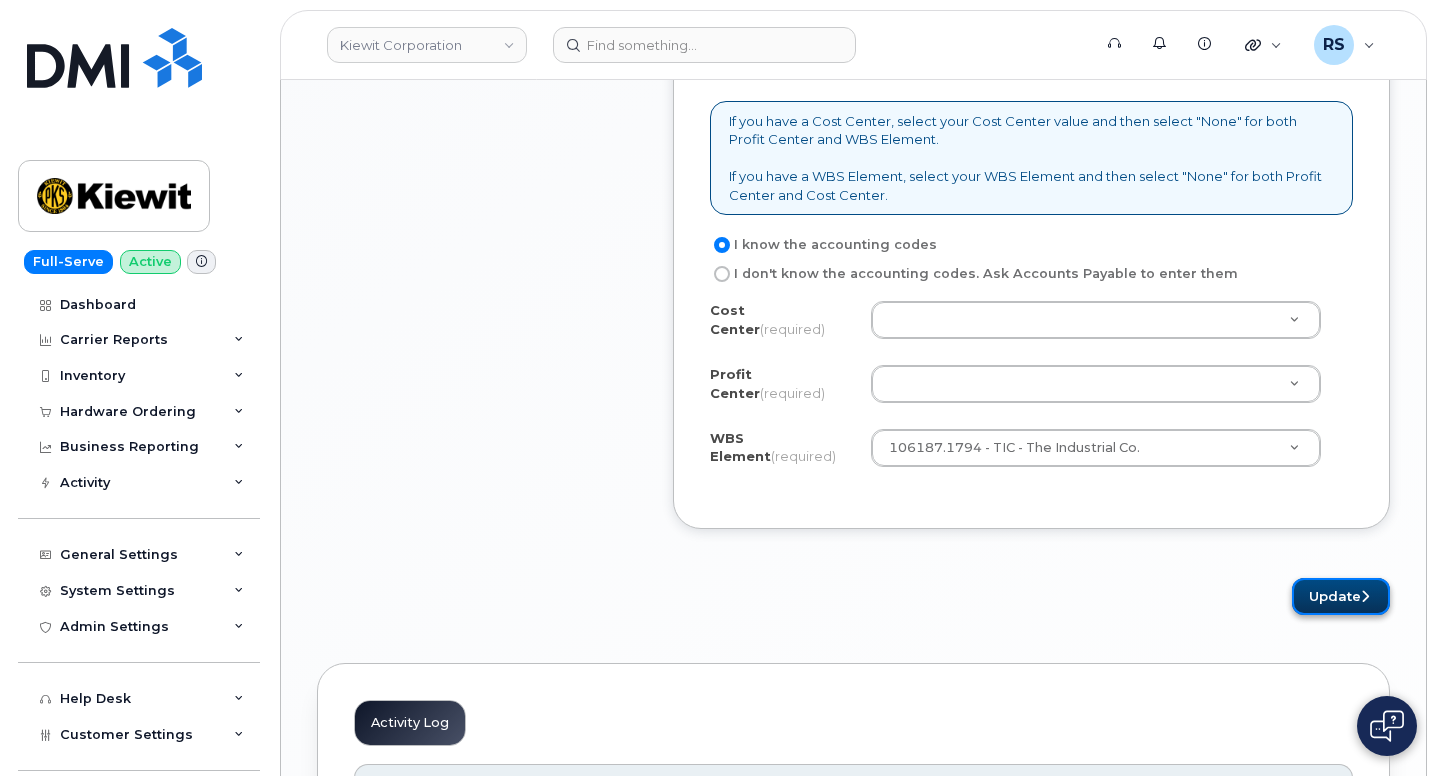 click on "Update" at bounding box center (1341, 596) 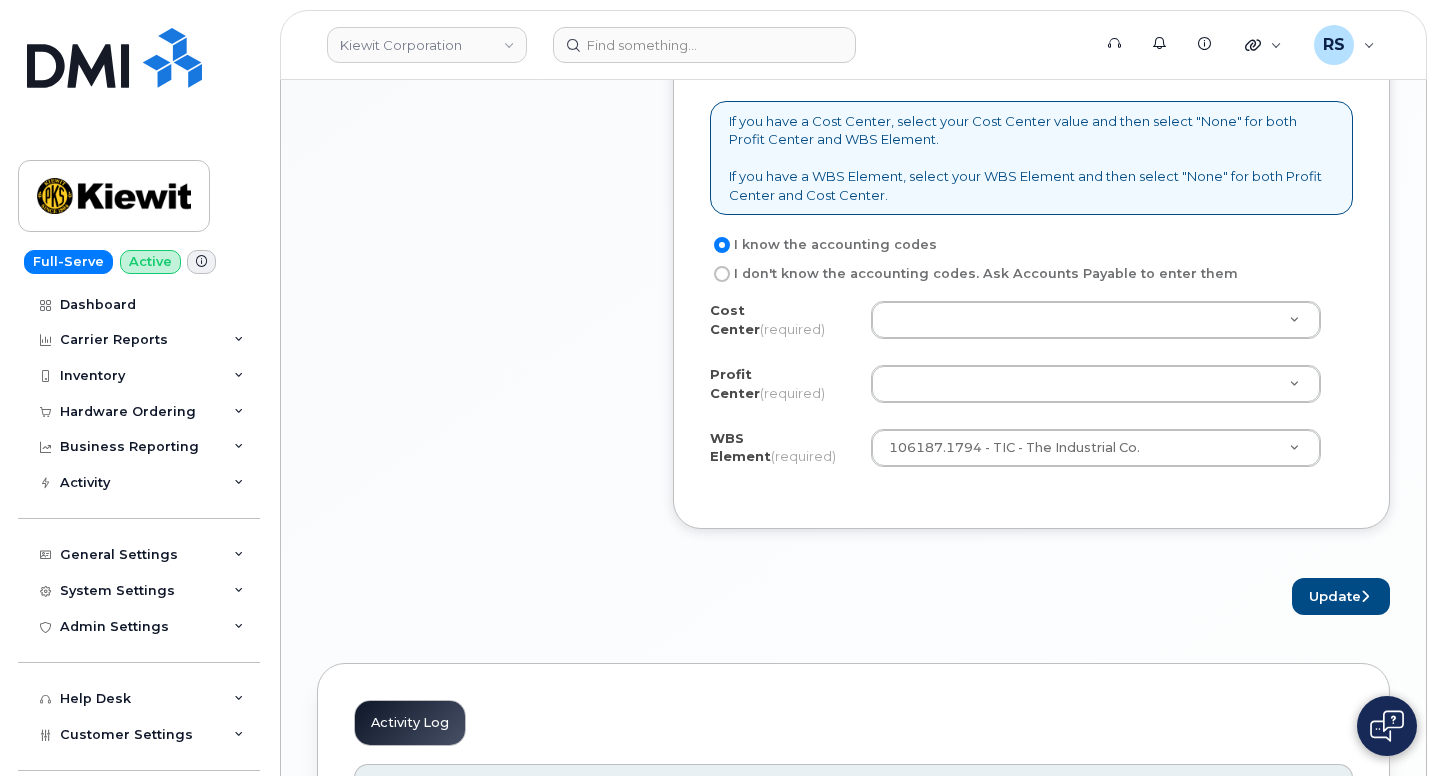 click on "Item #1
in process
$117.46
New Activation
iPhone 15
(Black)
$49.99 - 2 Year Activation (128GB)
1 x Defender Series Pro Case for iPhone 15 - Black
—
$48.74
1 x 20W USB-C Power Adapter
—
$18.73
more details
Request
New Activation
Employee
Carrier Base
Verizon Wireless
Requested Device
iPhone 15
Term Details
2 Year Activation (128GB)
Requested Accessories
Defender Series Pro Case for iPhone 15 - Black x 1
— $48.74
20W USB-C Power Adapter x 1
— $18.73
Accounting Codes
…
Estimated Device Cost
$49.99
Estimated Shipping Charge
$0.00
Estimated Total
(Device & Accessories)
$117.46
Shipping Address
11453 US Highway 29 CHATHAM VA 24531-3468 UNITED STATES, Attention: Sabrina Williams
collapse" at bounding box center [477, -334] 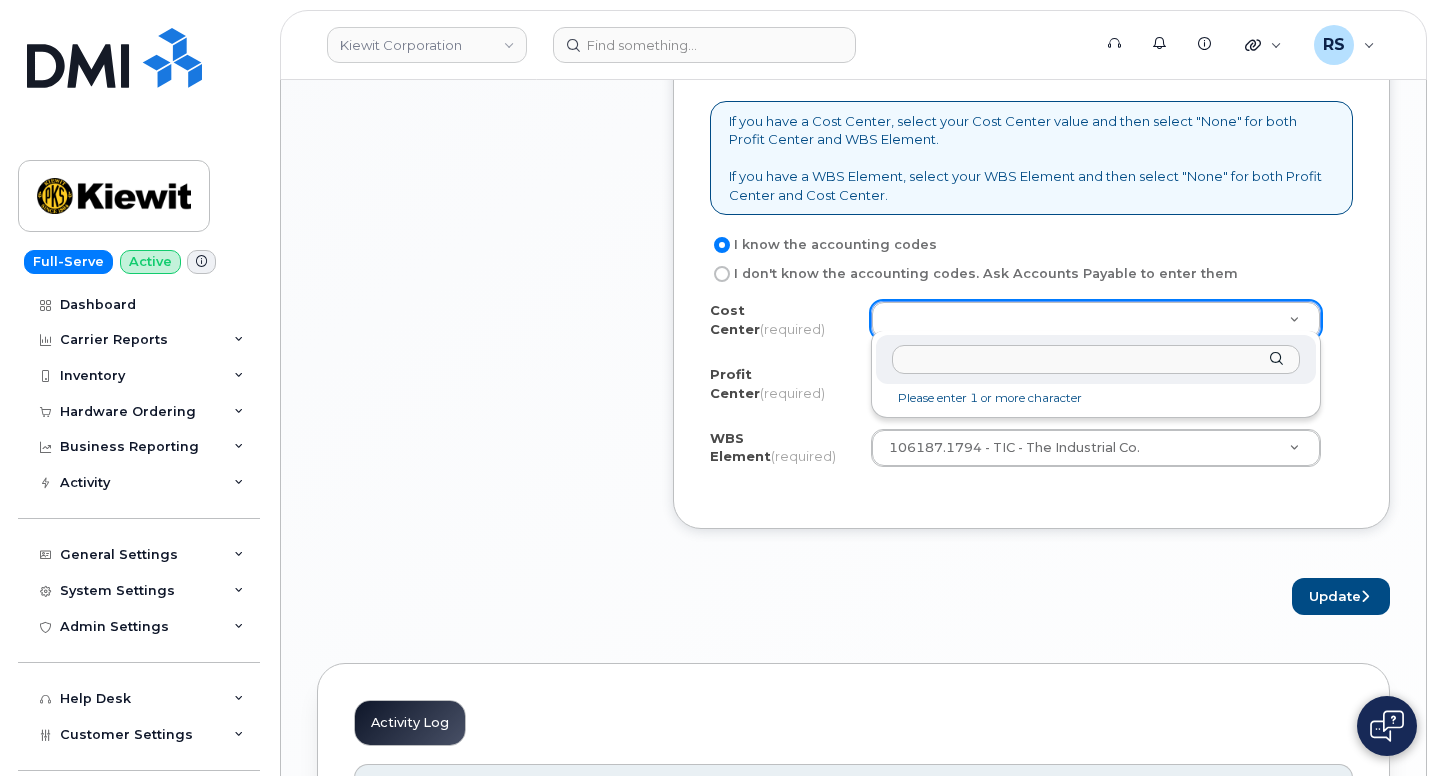 click at bounding box center (1096, 359) 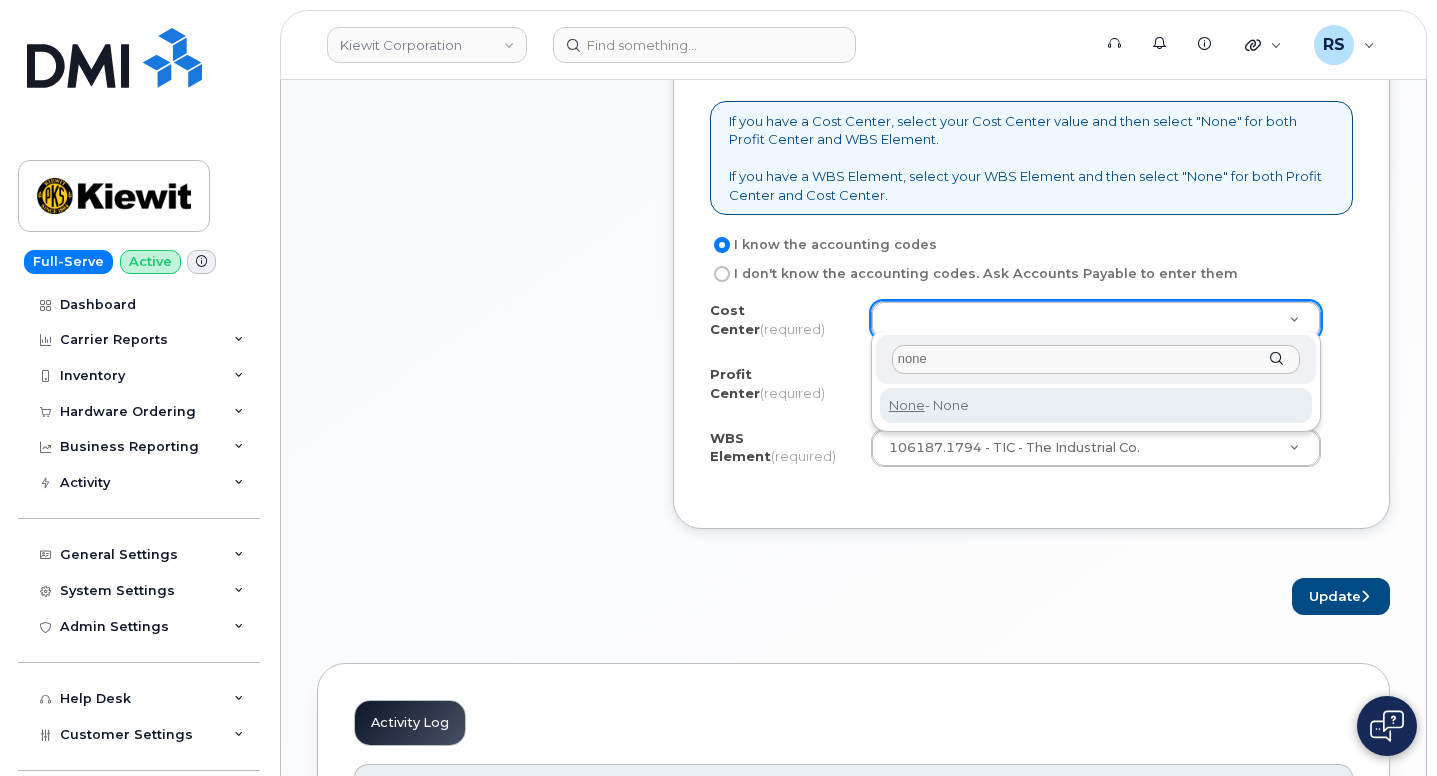 type on "none" 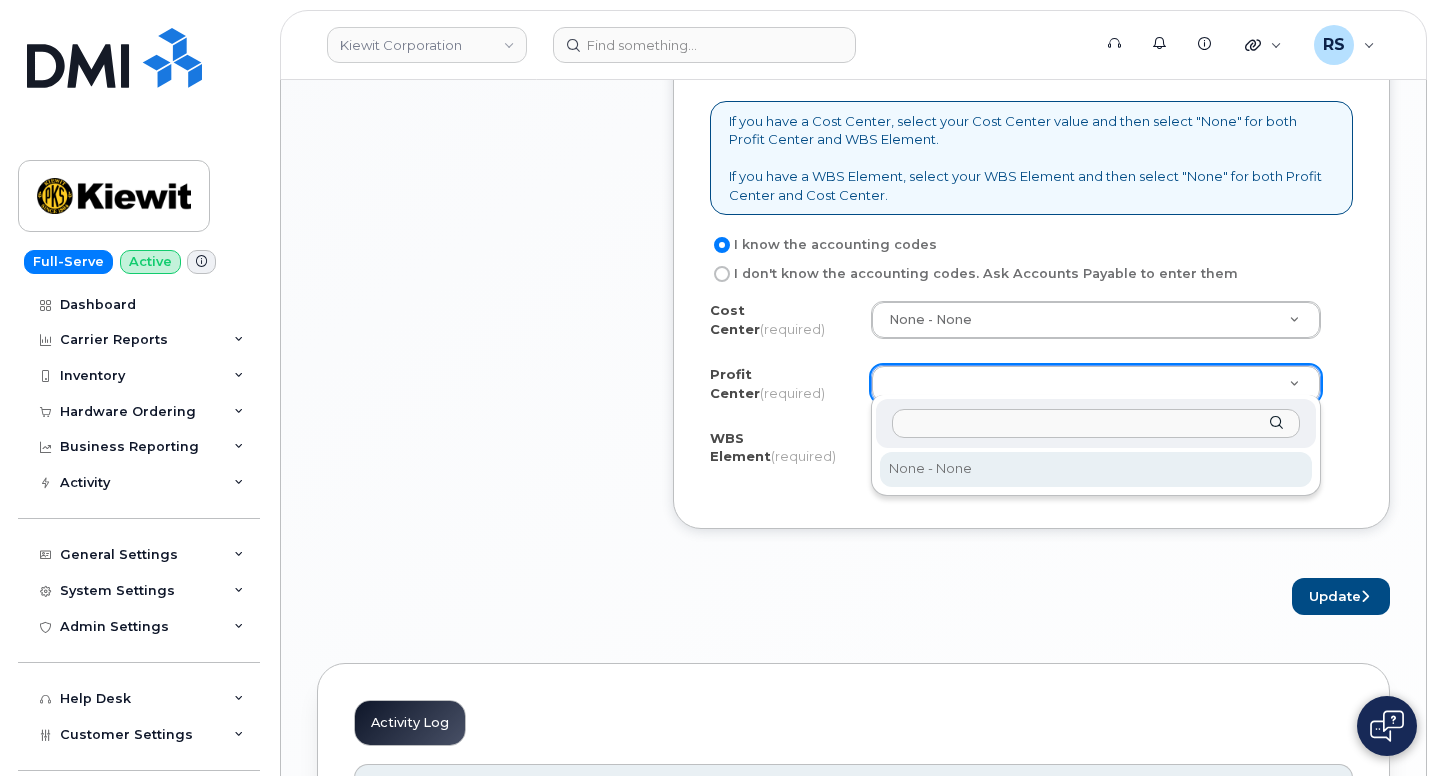 click at bounding box center [1096, 423] 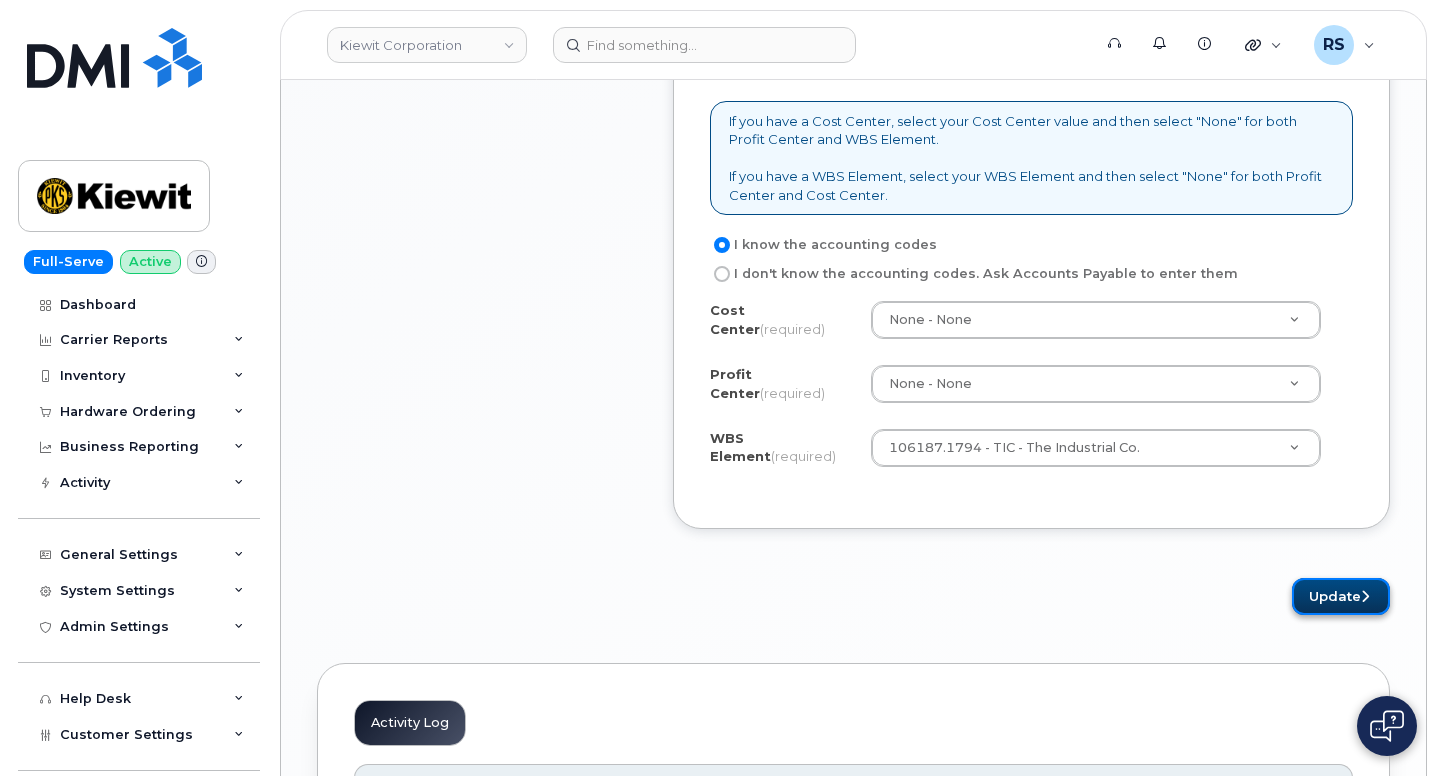 click on "Update" at bounding box center (1341, 596) 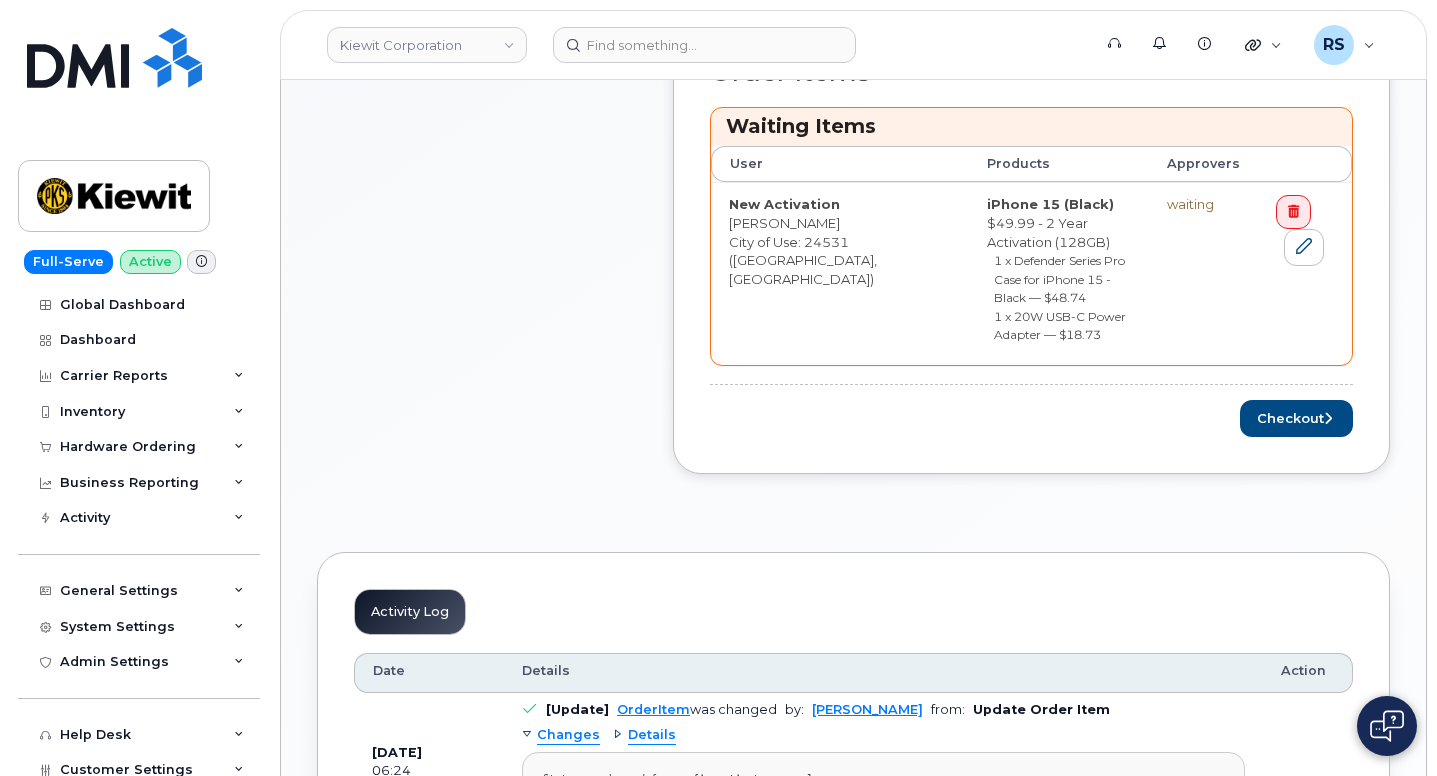 scroll, scrollTop: 933, scrollLeft: 0, axis: vertical 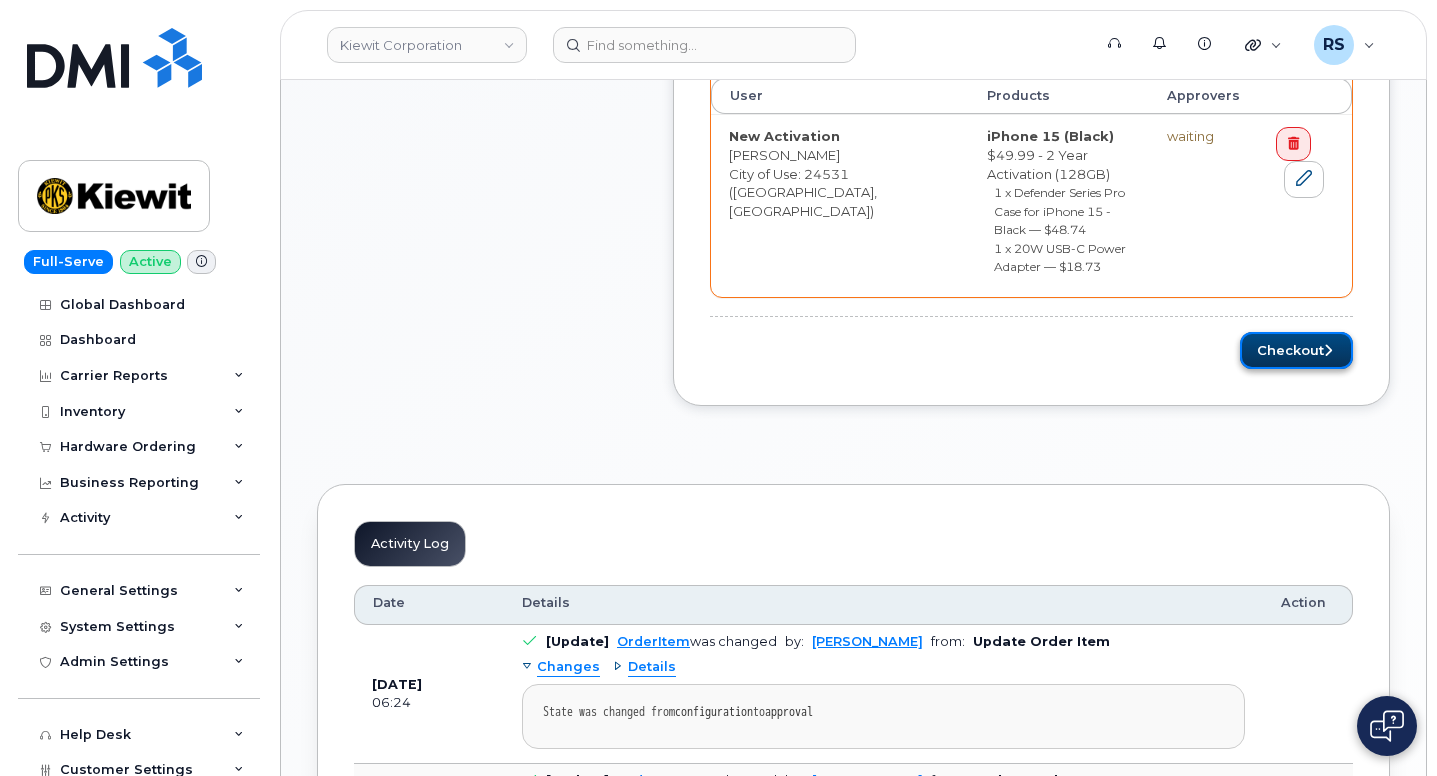 click on "Checkout" at bounding box center (1296, 350) 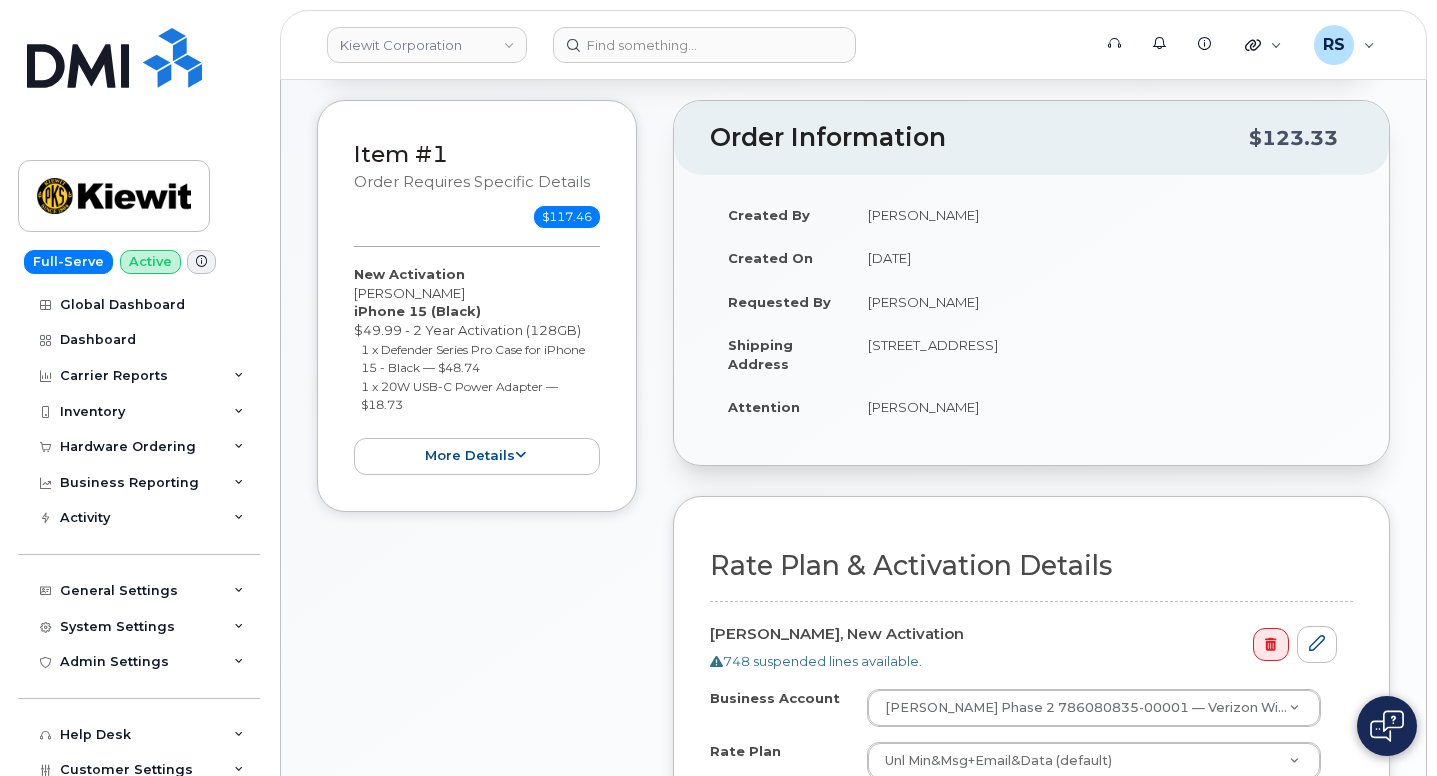 scroll, scrollTop: 467, scrollLeft: 0, axis: vertical 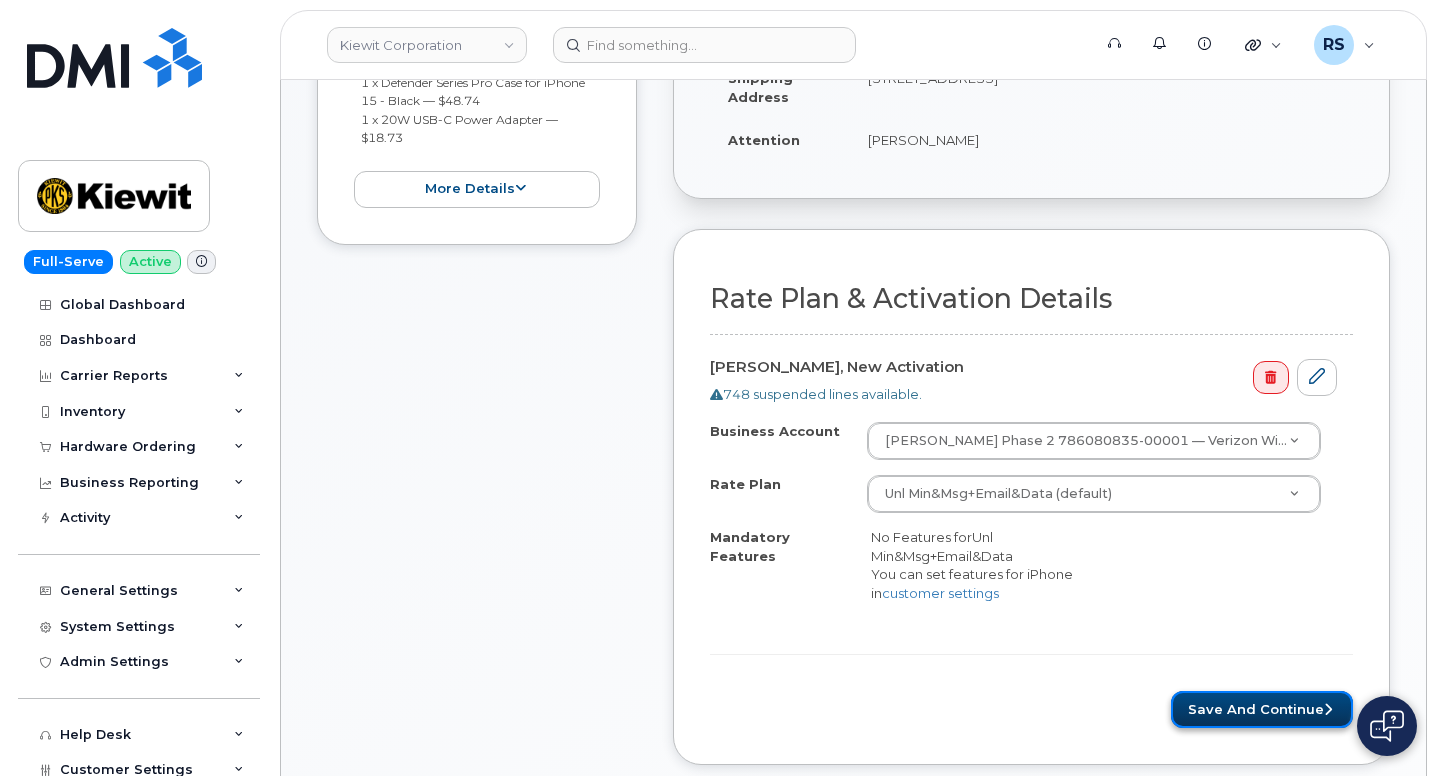 click on "Save and Continue" at bounding box center (1262, 709) 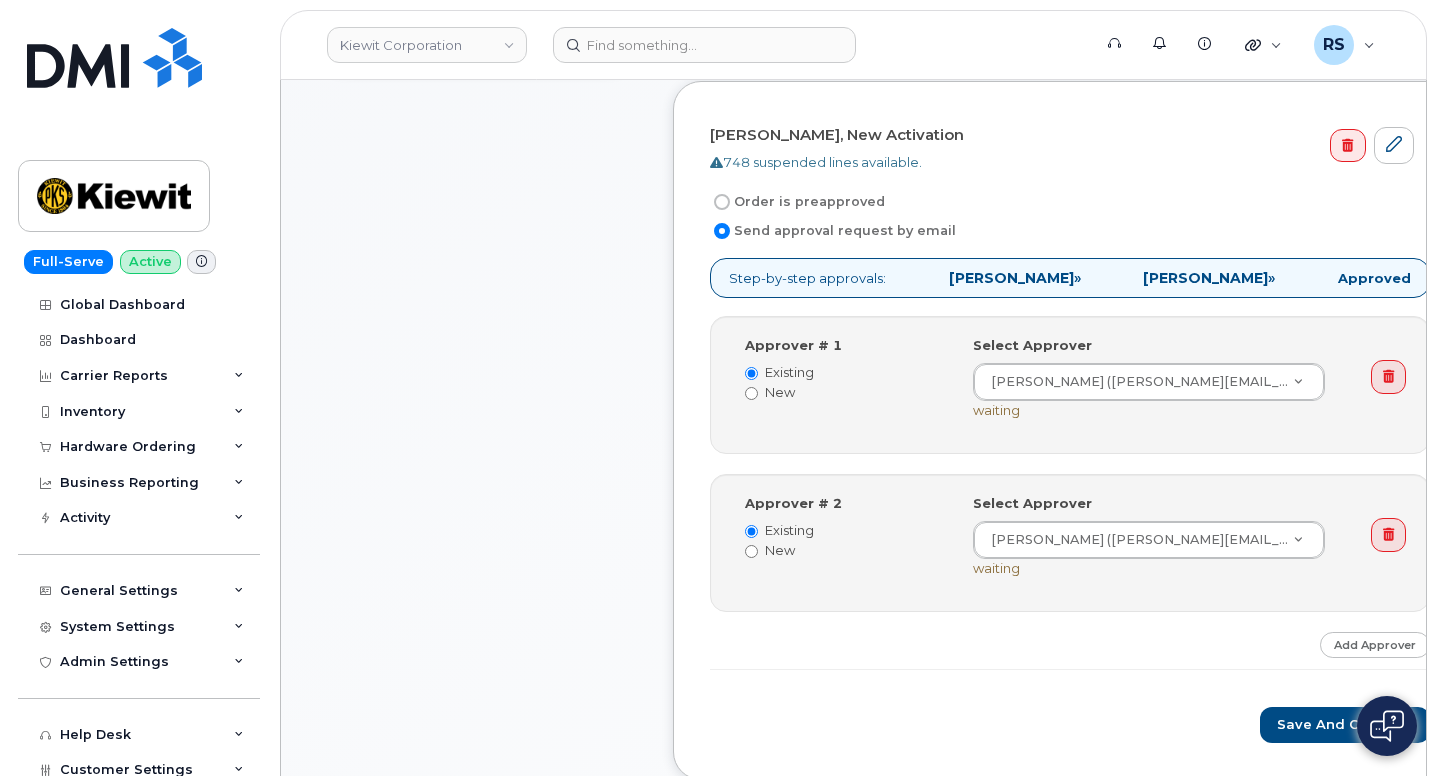scroll, scrollTop: 667, scrollLeft: 0, axis: vertical 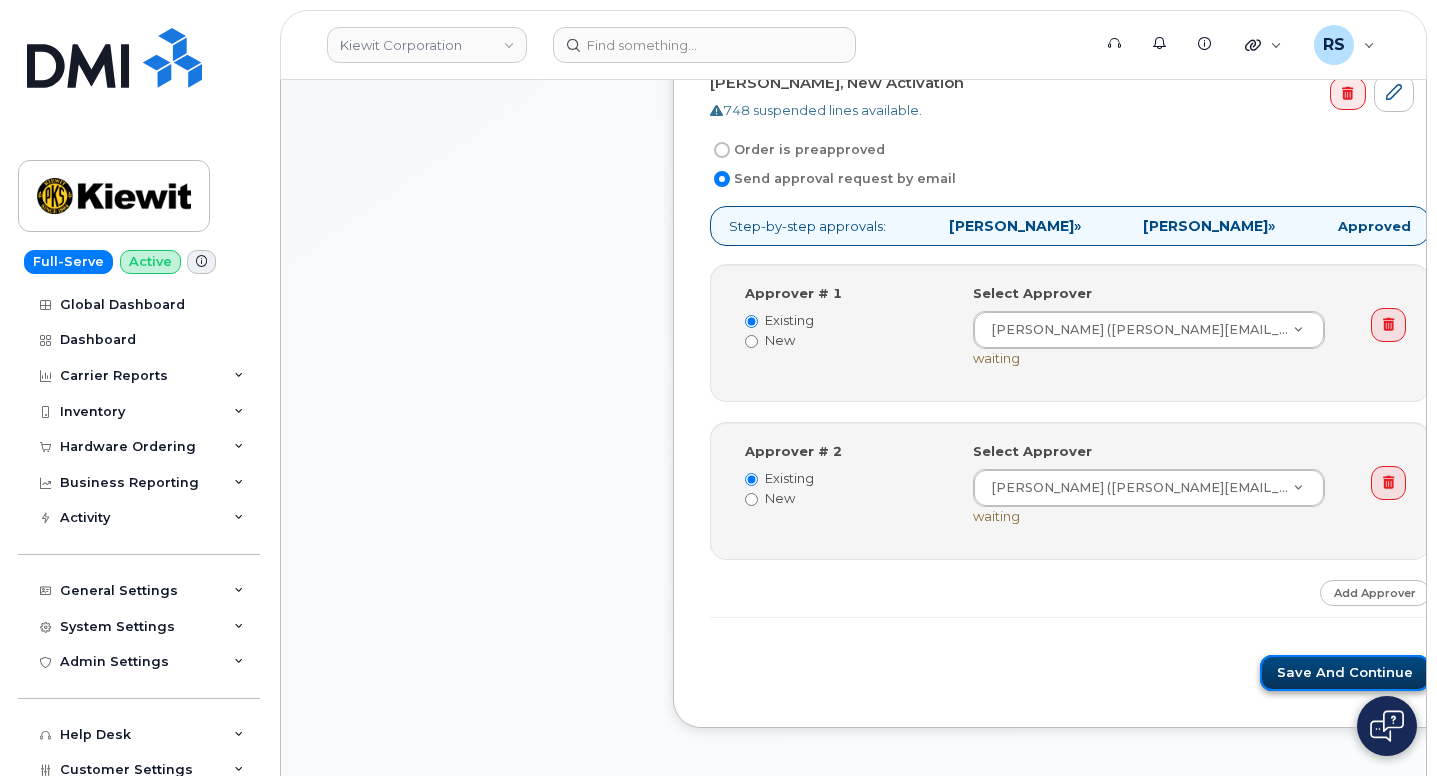 click on "Save and Continue" at bounding box center (1345, 673) 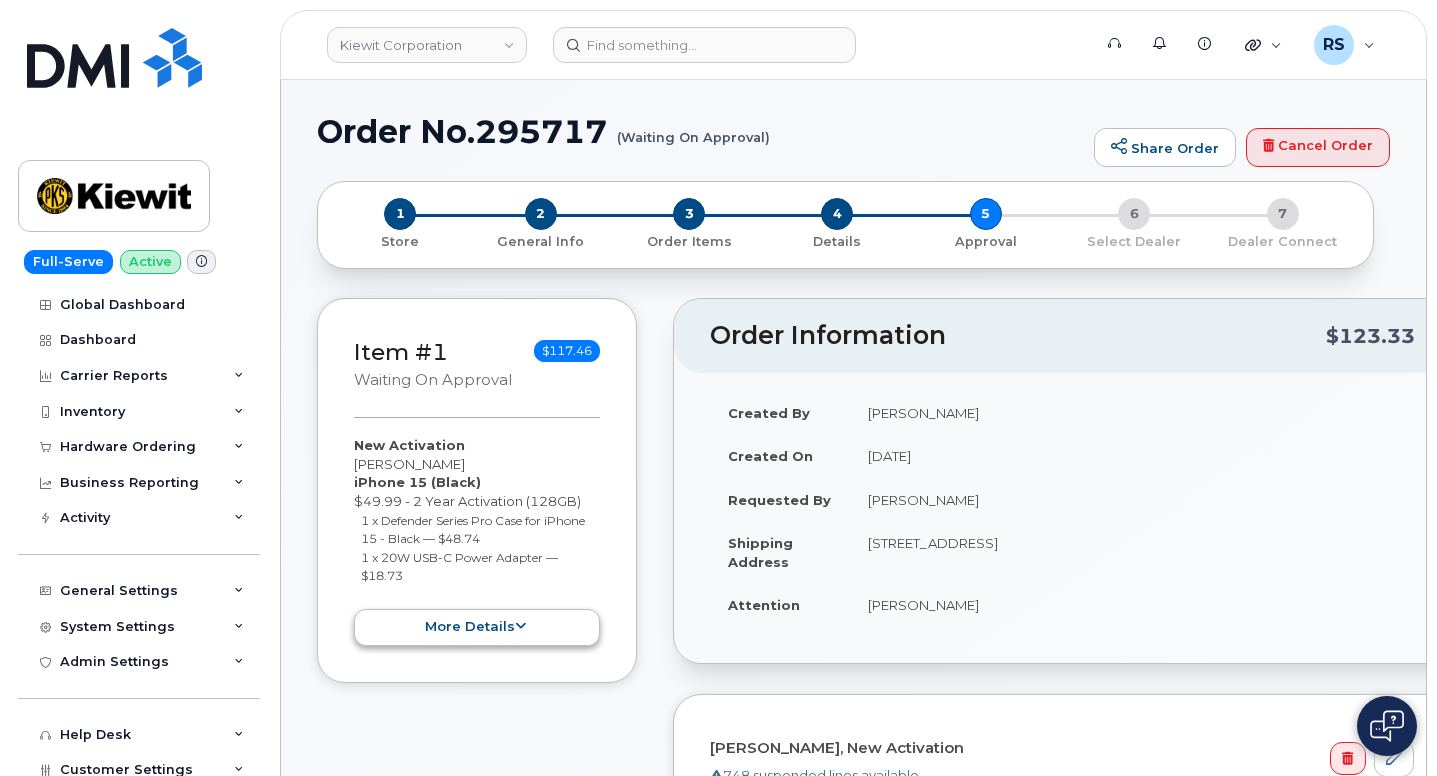 scroll, scrollTop: 0, scrollLeft: 0, axis: both 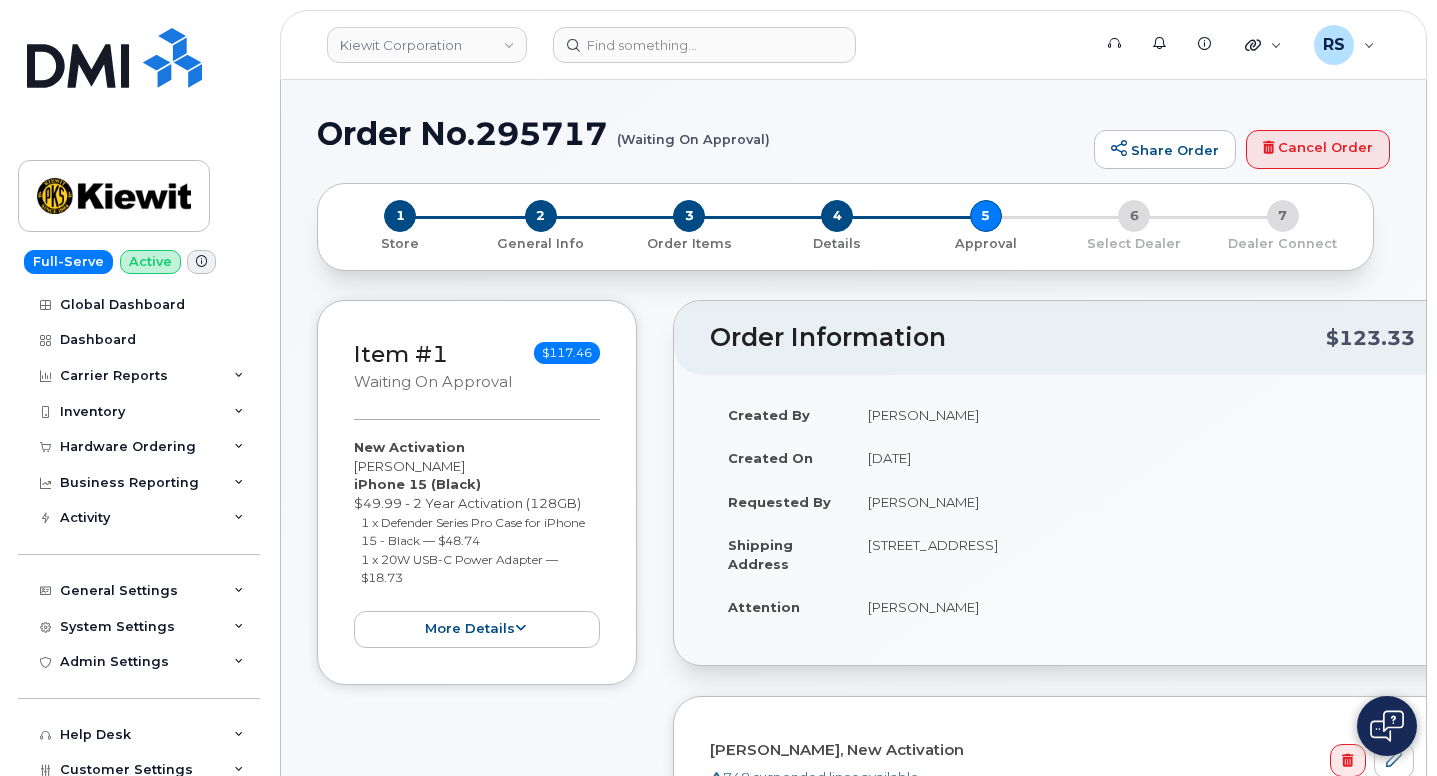 click on "Order No.295717
(Waiting On Approval)
Share Order
Cancel Order
×
Share This Order
If you want to allow others to create or edit orders, share this link with them:
[URL][DOMAIN_NAME]
1
Store
2
General Info
3
Order Items
4
Details
5
Approval
6
Select Dealer
7
Dealer Connect
Item #1
Waiting On Approval
$117.46
New Activation
[PERSON_NAME]
iPhone 15
(Black)
$49.99 - 2 Year Activation (128GB)
1 x Defender Series Pro Case for iPhone 15 - Black
—
$48.74
1 x 20W USB-C Power Adapter
—
$18.73
more details
Request
New Activation
Employee
[PERSON_NAME]
Carrier Base
Verizon Wireless
Requested Device
iPhone 15
Term Details" at bounding box center (853, 1603) 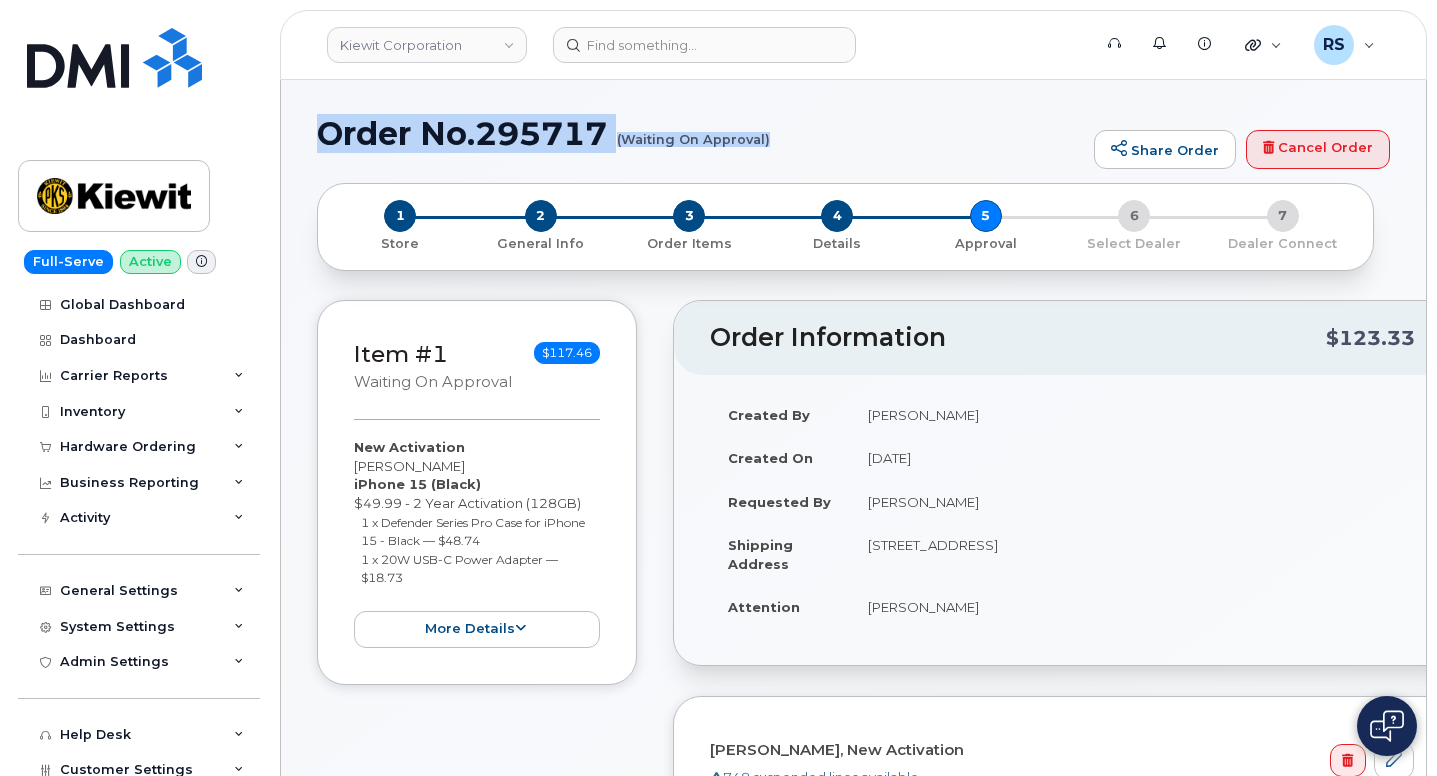 drag, startPoint x: 320, startPoint y: 130, endPoint x: 767, endPoint y: 138, distance: 447.0716 